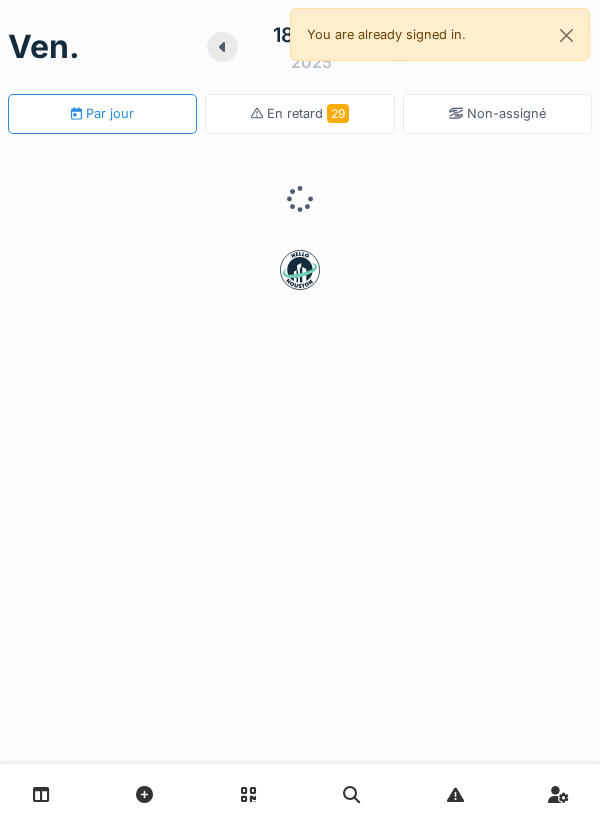 scroll, scrollTop: 0, scrollLeft: 0, axis: both 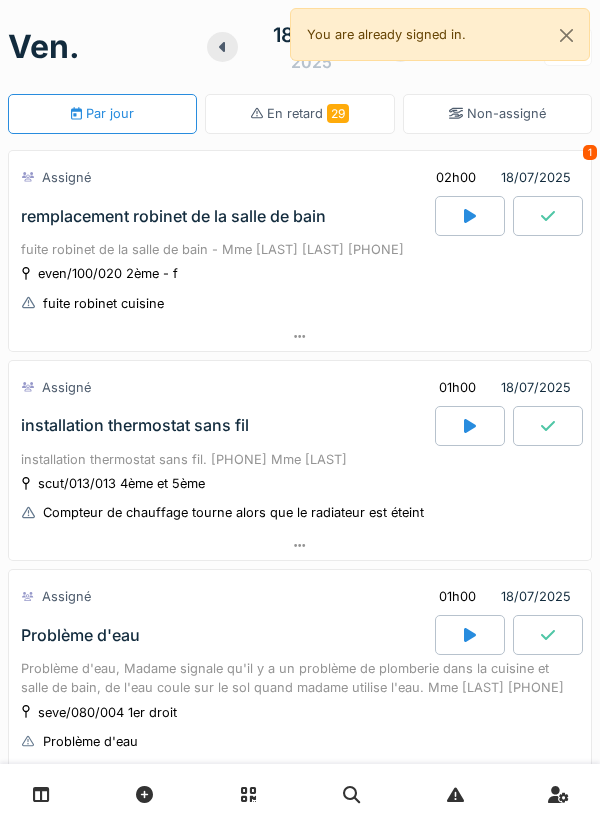 click on "even/100/020 2ème - f fuite robinet cuisine" at bounding box center [300, 288] 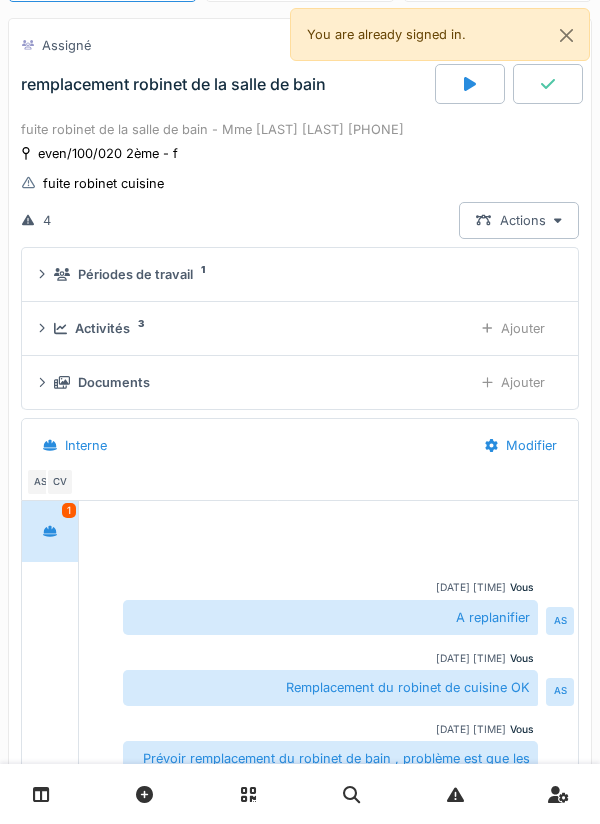 scroll, scrollTop: 0, scrollLeft: 0, axis: both 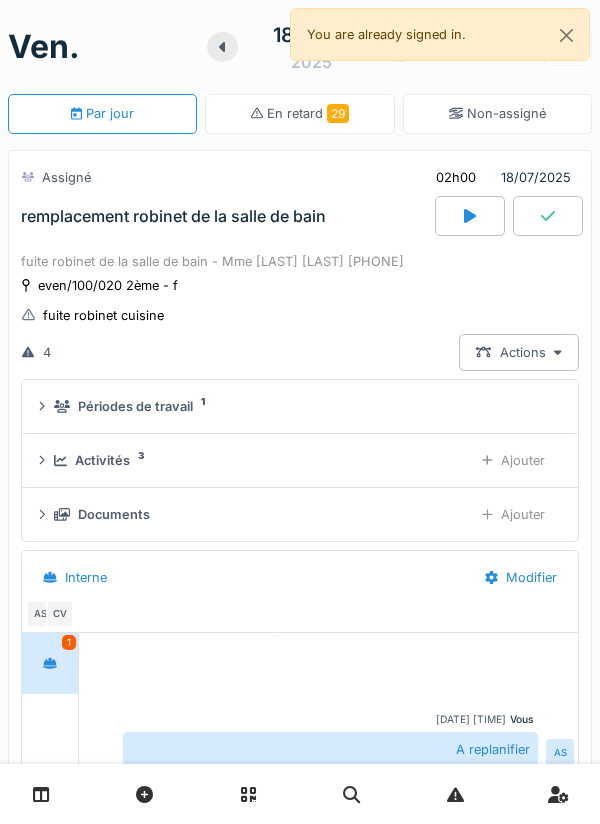 click on "fuite robinet de la salle de bain - Mme [LAST] [LAST] [PHONE] even/100/020 2ème - f fuite robinet cuisine  4 Actions Périodes de travail 1 Activités 3 Ajouter Documents Ajouter Interne Modifier AS CV 1 Vous   [DATE] [TIME] A replanifier  AS Vous   [DATE] [TIME] Remplacement du robinet de cuisine OK AS Vous   [DATE] [TIME] Prévoir remplacement du robinet de bain , problème est que les vannes d'arrêt de l'appartement sont cassés on ne sait donc pas couper l'eau pour le remplacer. Pour pouvoir le remplacer il faut couper l'eau de tous les immeubles evenepoel Et remplacer les vannes d'arrêt des appartements  AS [FIRST] [LAST]   [DATE] [TIME] A replanifier 2h
CV" at bounding box center [300, 691] 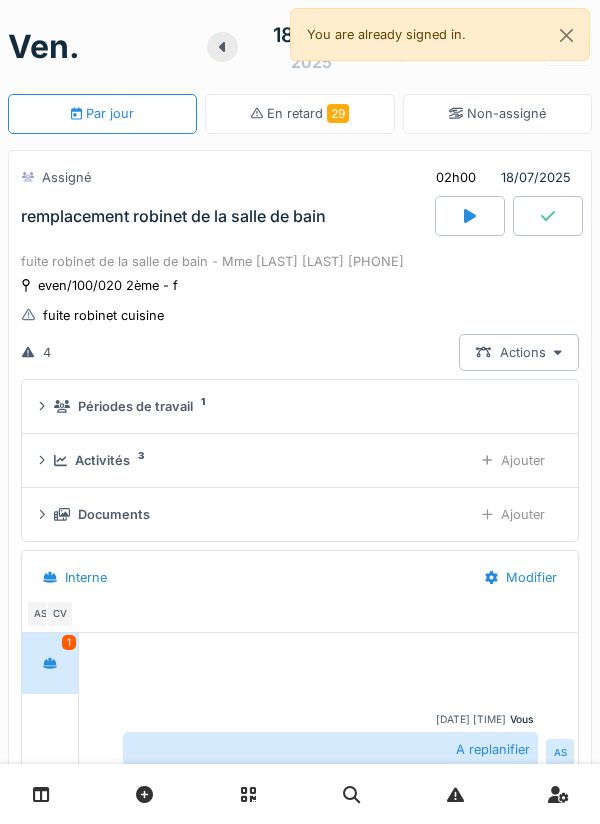 click on "even/100/020 2ème - f fuite robinet cuisine" at bounding box center (300, 300) 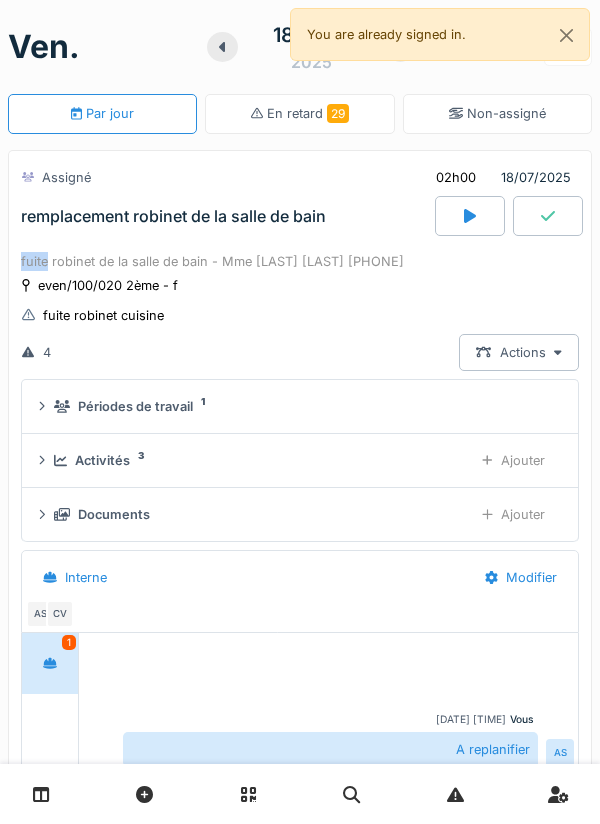 click on "fuite robinet de la salle de bain - Mme [LAST] [LAST] [PHONE] even/100/020 2ème - f fuite robinet cuisine  4 Actions Périodes de travail 1 Activités 3 Ajouter Documents Ajouter Interne Modifier AS CV 1 Vous   [DATE] [TIME] A replanifier  AS Vous   [DATE] [TIME] Remplacement du robinet de cuisine OK AS Vous   [DATE] [TIME] Prévoir remplacement du robinet de bain , problème est que les vannes d'arrêt de l'appartement sont cassés on ne sait donc pas couper l'eau pour le remplacer. Pour pouvoir le remplacer il faut couper l'eau de tous les immeubles evenepoel Et remplacer les vannes d'arrêt des appartements  AS [FIRST] [LAST]   [DATE] [TIME] A replanifier 2h
CV" at bounding box center (300, 691) 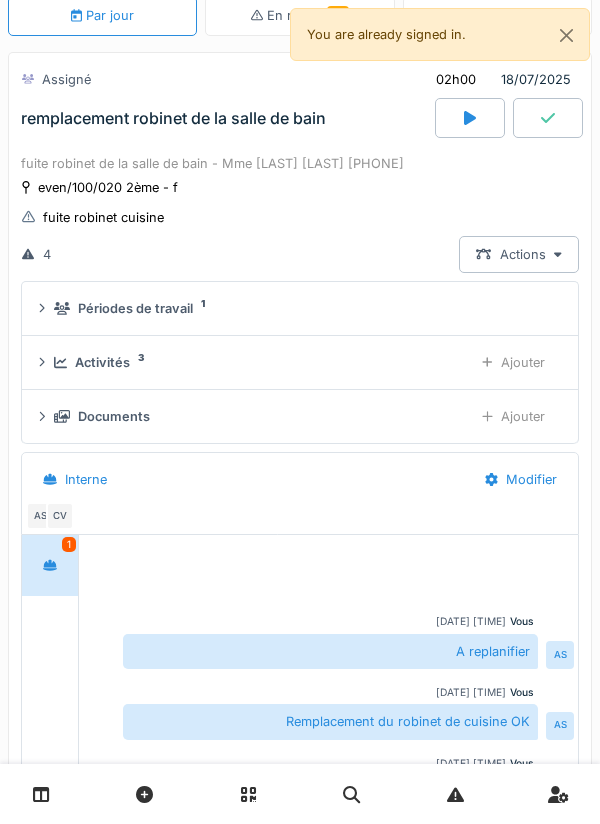 scroll, scrollTop: 120, scrollLeft: 0, axis: vertical 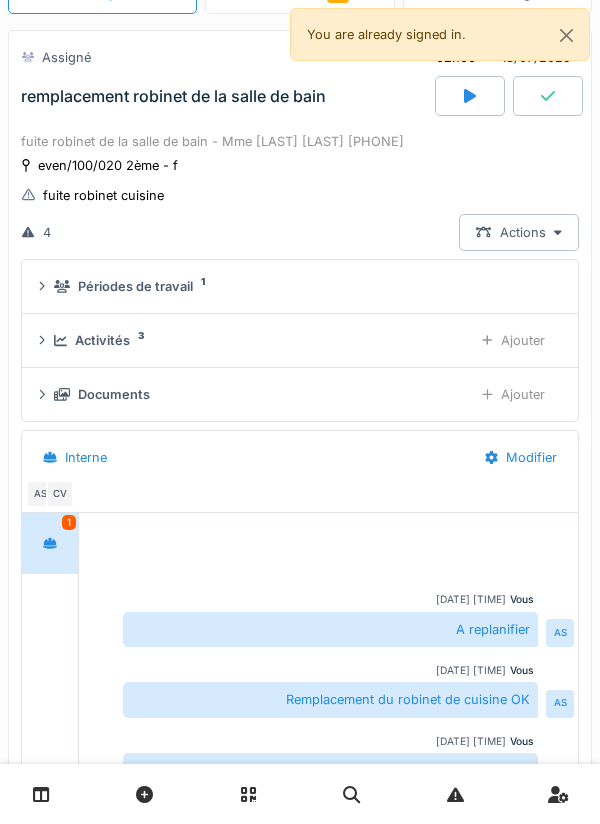 click on "fuite robinet de la salle de bain - Mme [LAST] [LAST] [PHONE] even/100/020 2ème - f fuite robinet cuisine  4 Actions Périodes de travail 1 Activités 3 Ajouter Documents Ajouter Interne Modifier AS CV 1 Vous   [DATE] [TIME] A replanifier  AS Vous   [DATE] [TIME] Remplacement du robinet de cuisine OK AS Vous   [DATE] [TIME] Prévoir remplacement du robinet de bain , problème est que les vannes d'arrêt de l'appartement sont cassés on ne sait donc pas couper l'eau pour le remplacer. Pour pouvoir le remplacer il faut couper l'eau de tous les immeubles evenepoel Et remplacer les vannes d'arrêt des appartements  AS [FIRST] [LAST]   [DATE] [TIME] A replanifier 2h
CV" at bounding box center (300, 571) 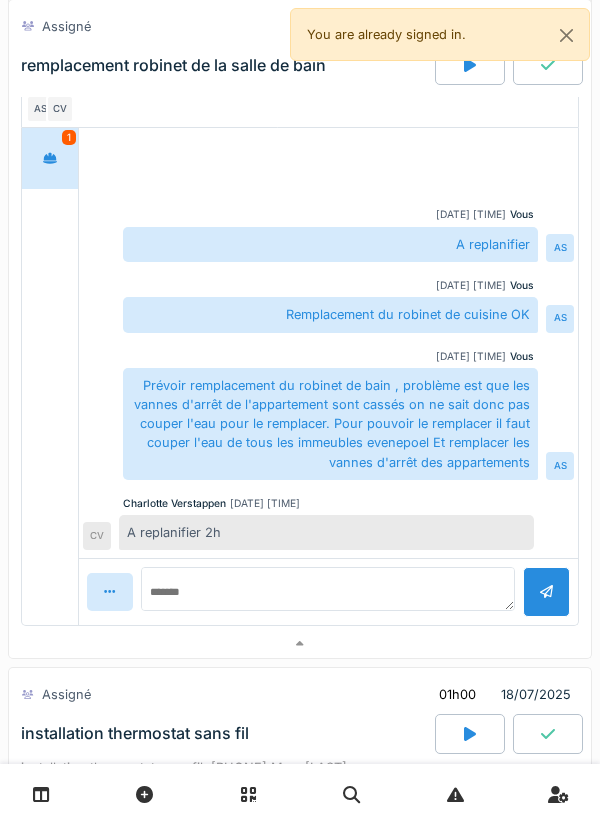 scroll, scrollTop: 0, scrollLeft: 0, axis: both 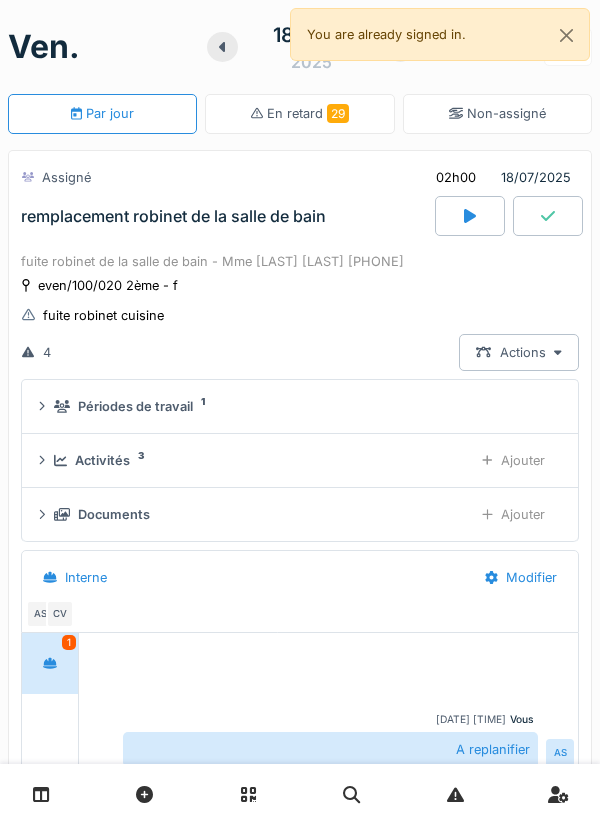 click on "remplacement robinet de la salle de bain" at bounding box center [226, 216] 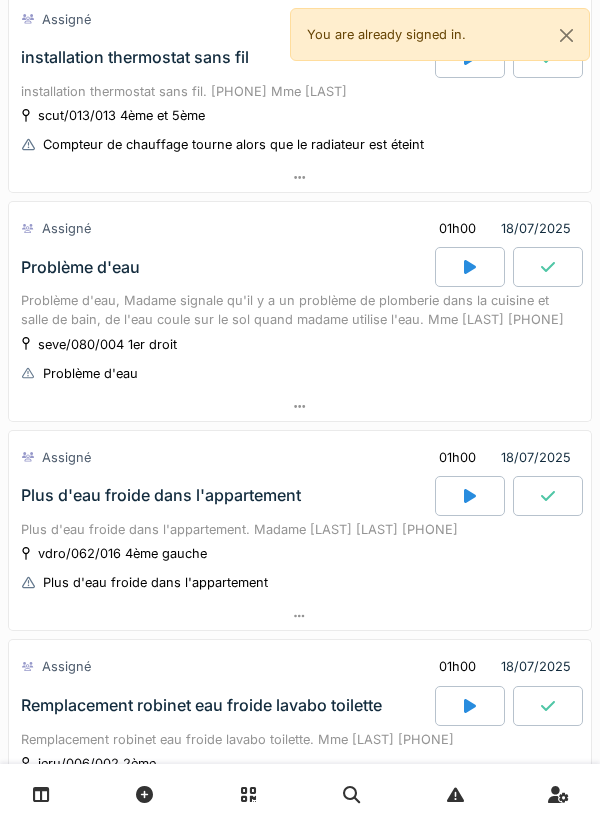 scroll, scrollTop: 0, scrollLeft: 0, axis: both 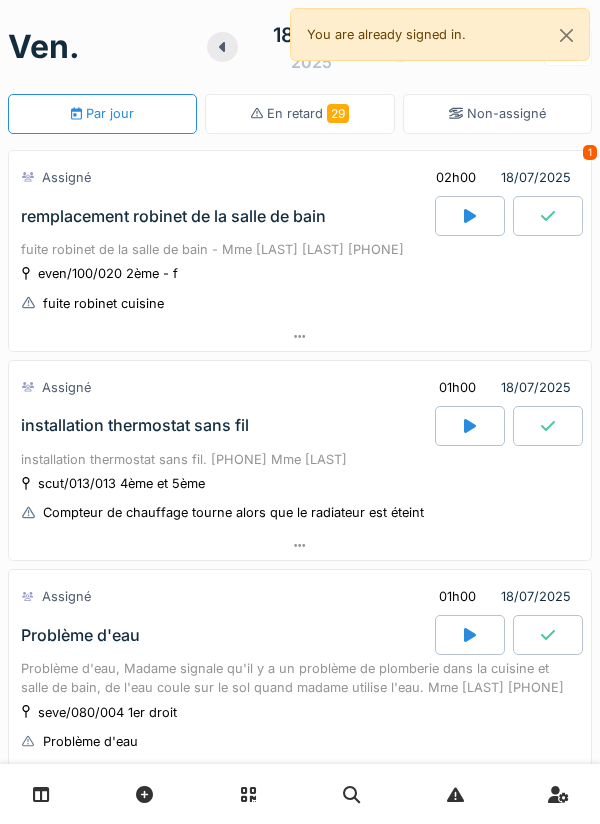 click at bounding box center [222, 47] 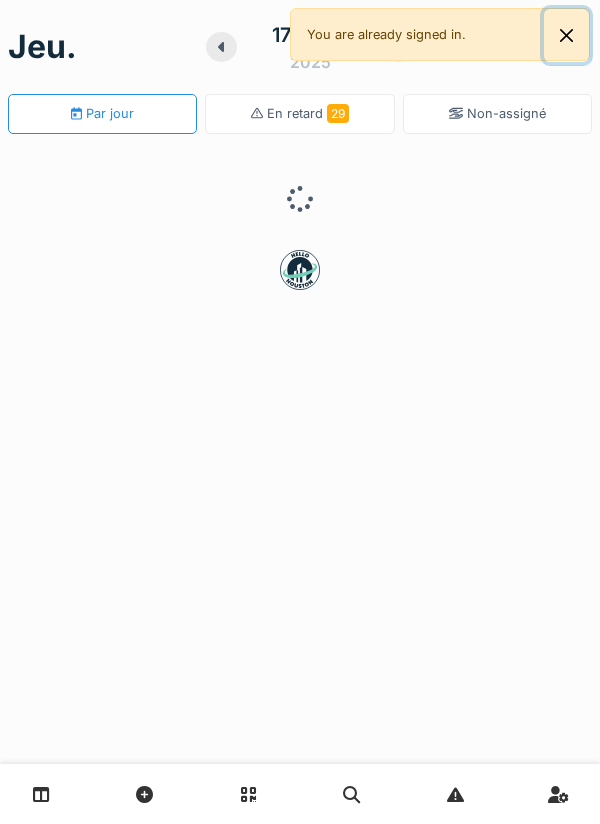 click at bounding box center [566, 35] 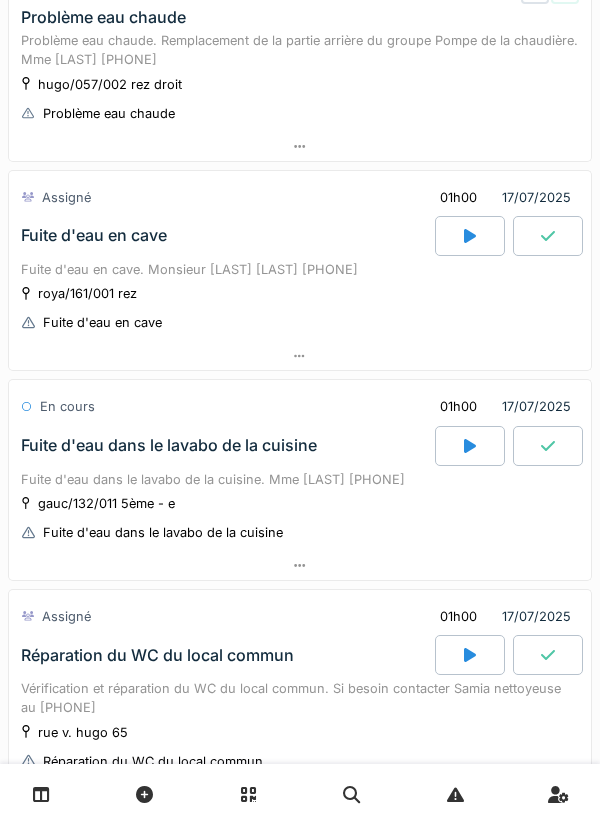 click on "Fuite d'eau en cave. Monsieur [LAST] [LAST] [PHONE]" at bounding box center (300, 269) 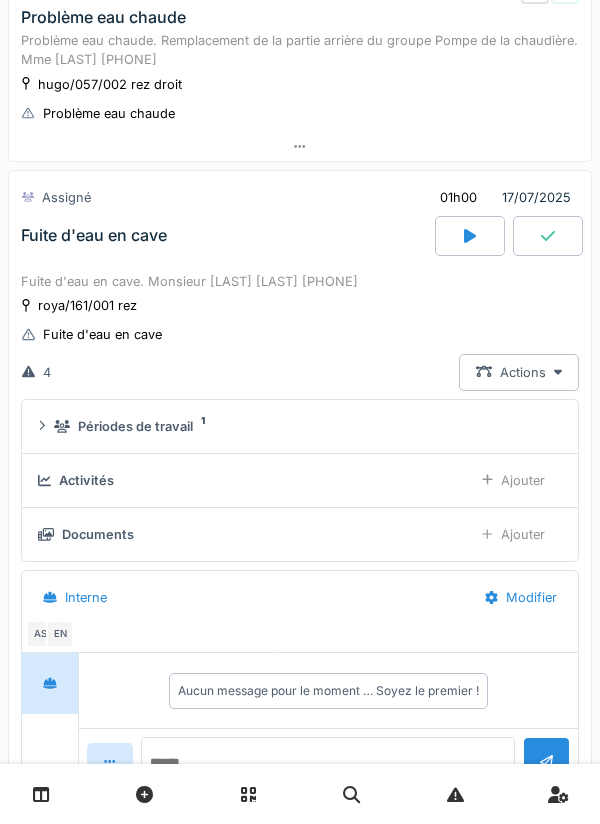 scroll, scrollTop: 486, scrollLeft: 0, axis: vertical 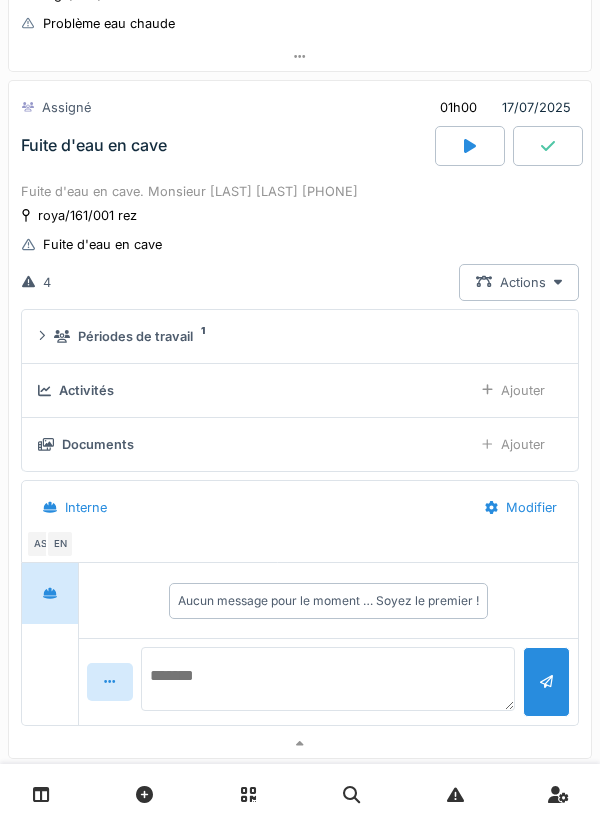 click at bounding box center [328, 679] 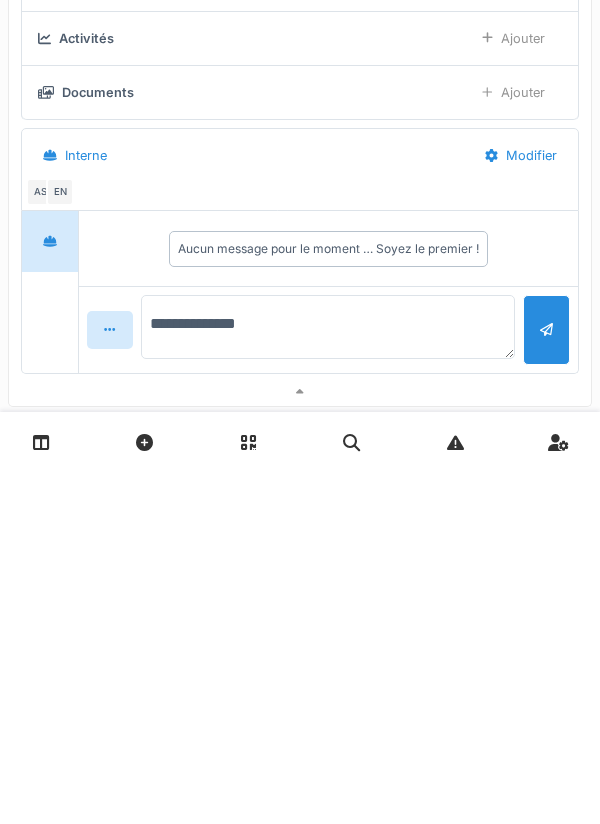 type on "**********" 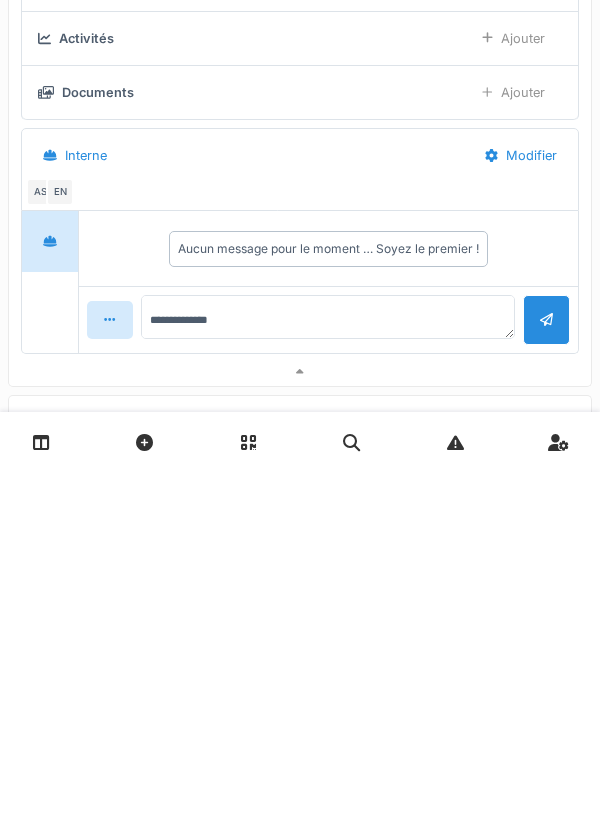 click at bounding box center (546, 671) 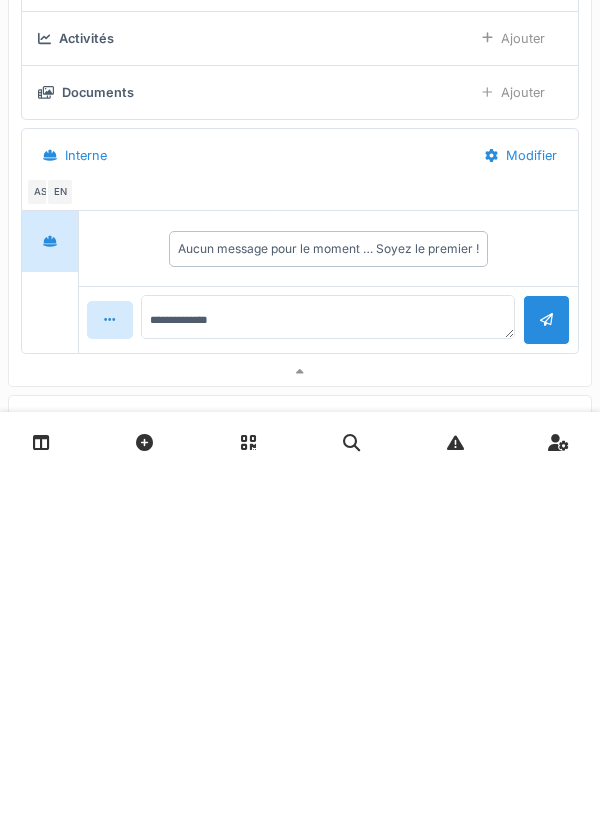 type 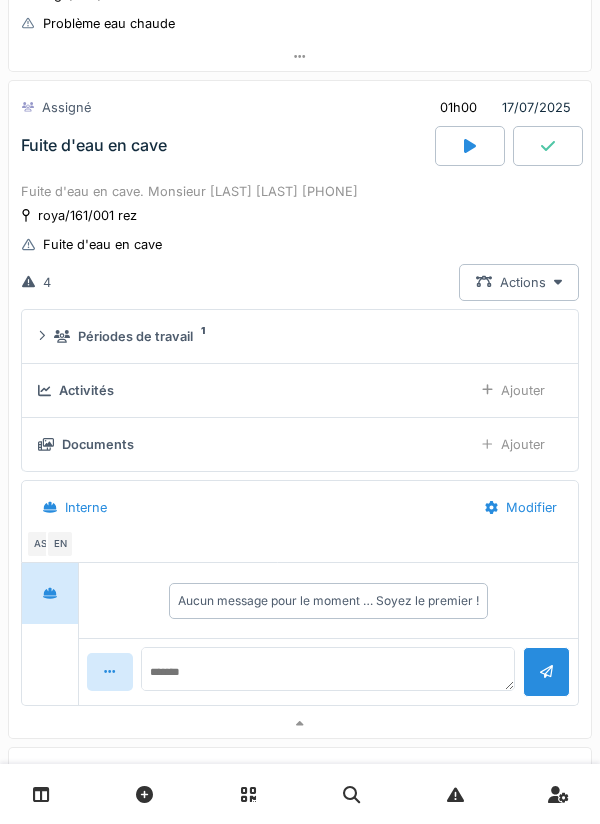 scroll, scrollTop: 6, scrollLeft: 0, axis: vertical 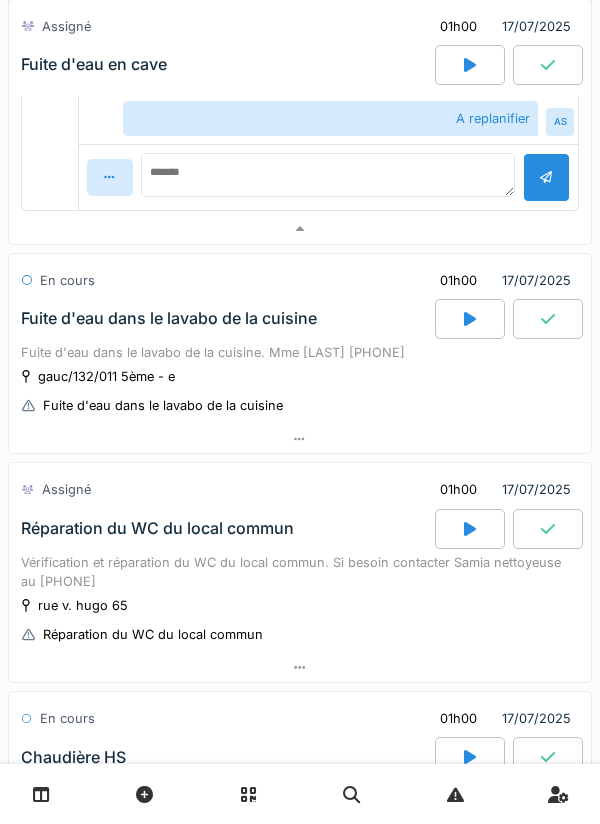 click at bounding box center [300, 439] 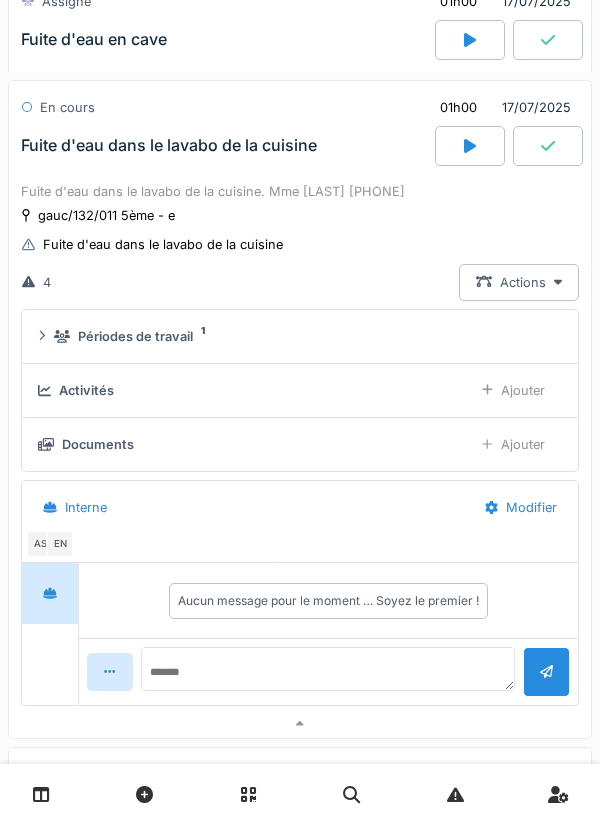 scroll, scrollTop: 1381, scrollLeft: 0, axis: vertical 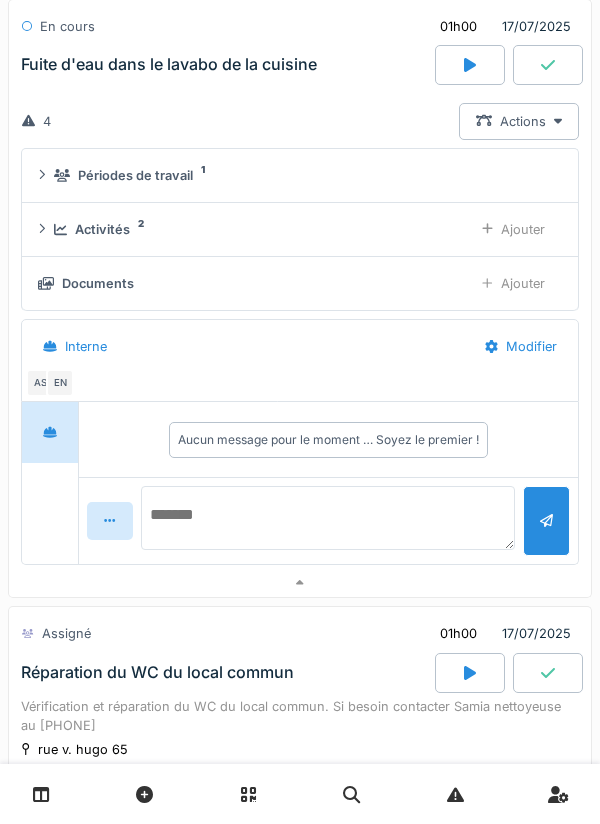 click at bounding box center (328, 518) 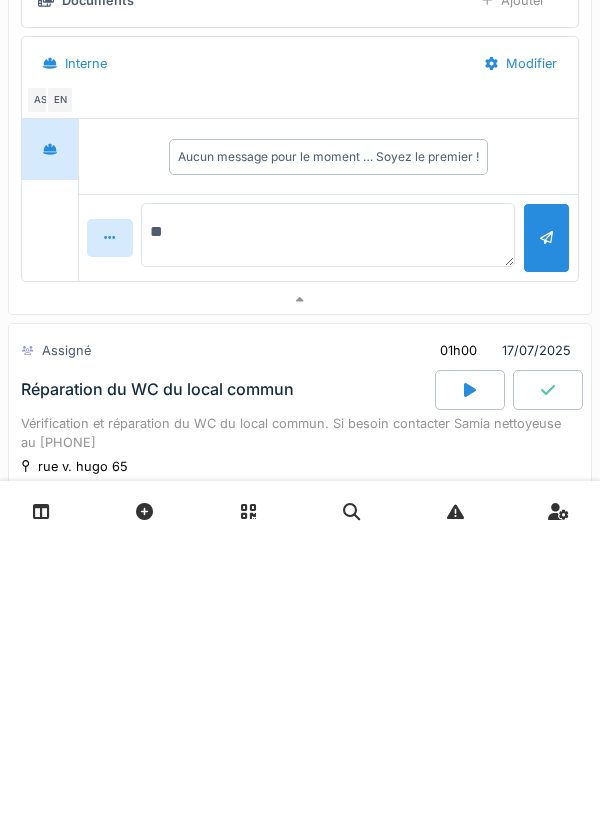 type on "*" 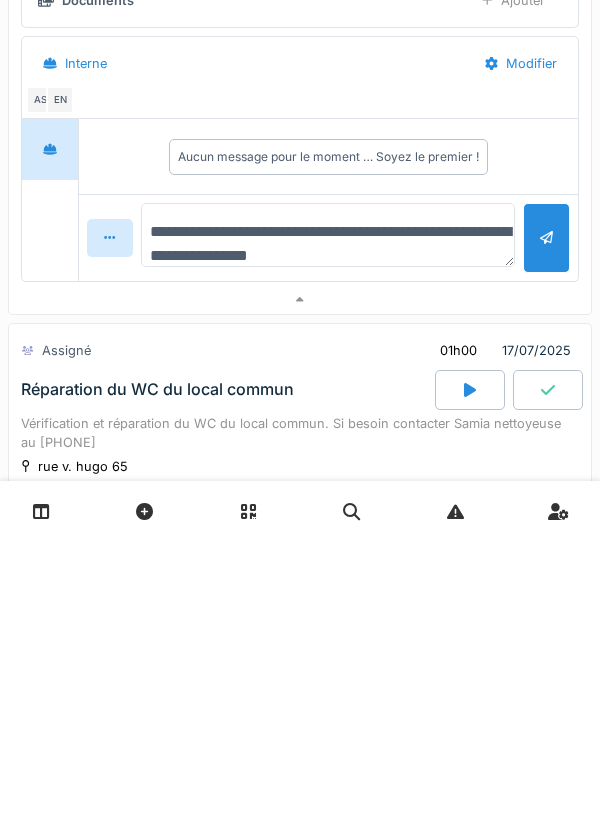 scroll, scrollTop: 24, scrollLeft: 0, axis: vertical 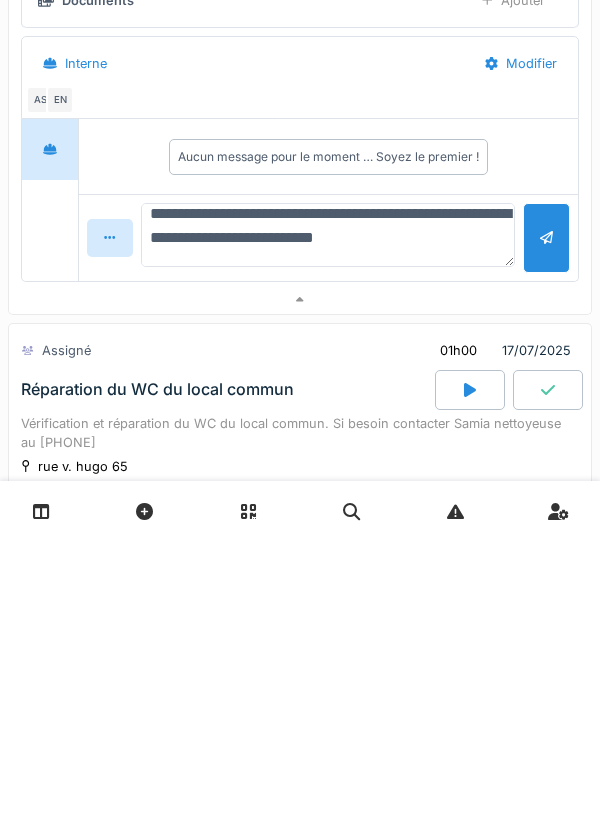 type on "**********" 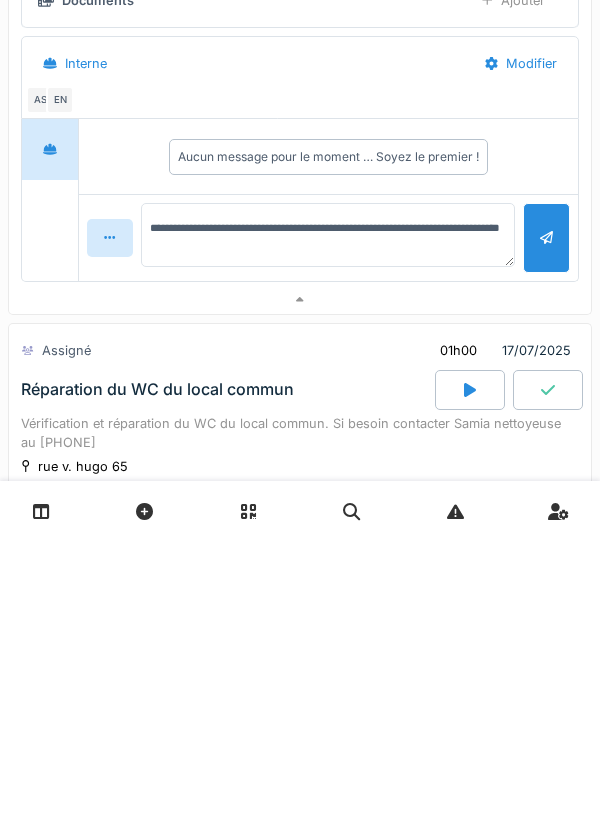 click at bounding box center [546, 520] 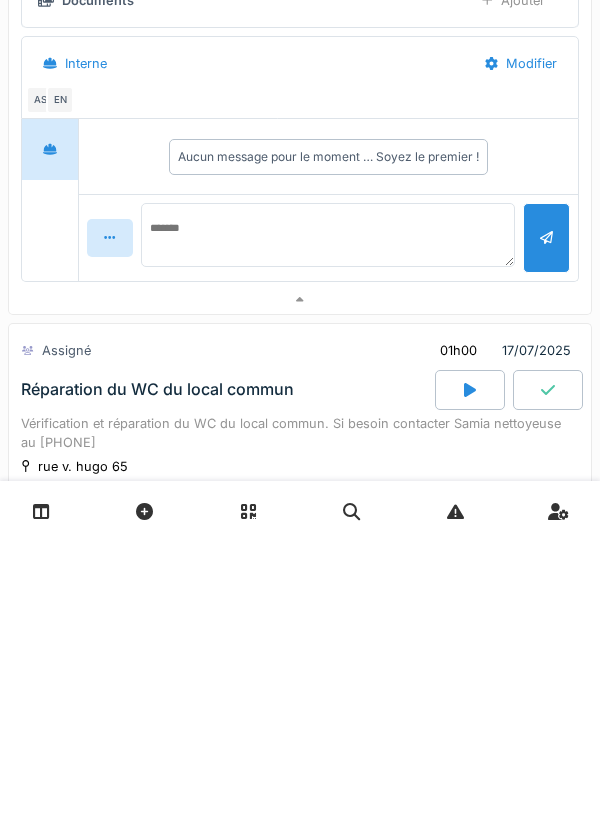 scroll, scrollTop: 0, scrollLeft: 0, axis: both 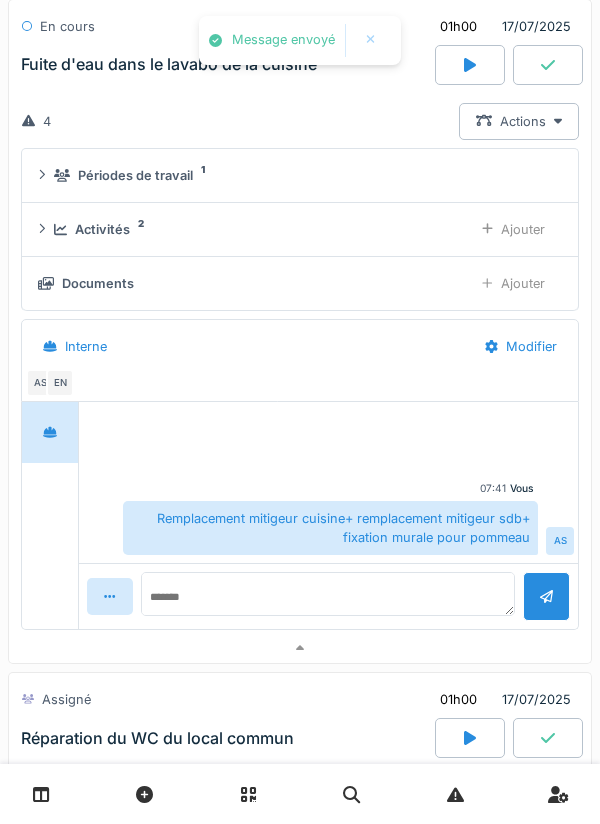 click on "Ajouter" at bounding box center [513, 283] 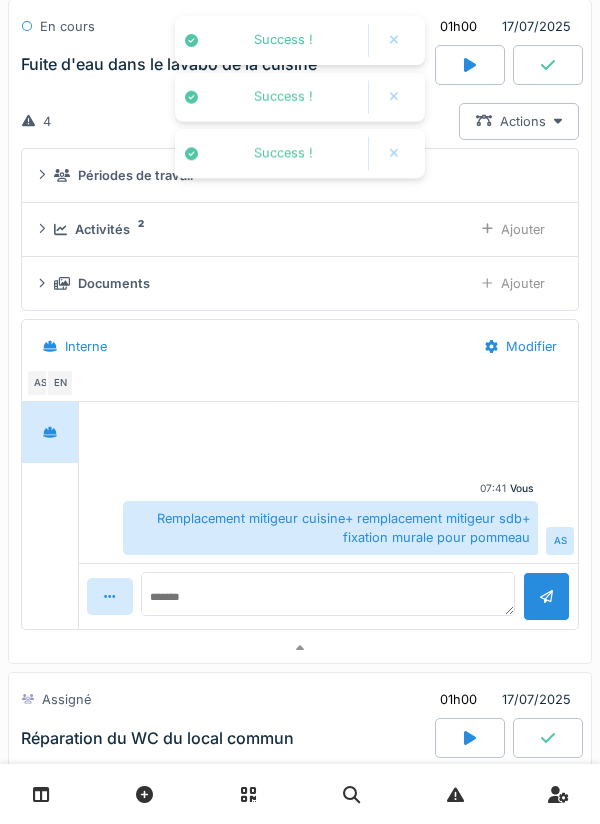 click on "Ajouter" at bounding box center [513, 229] 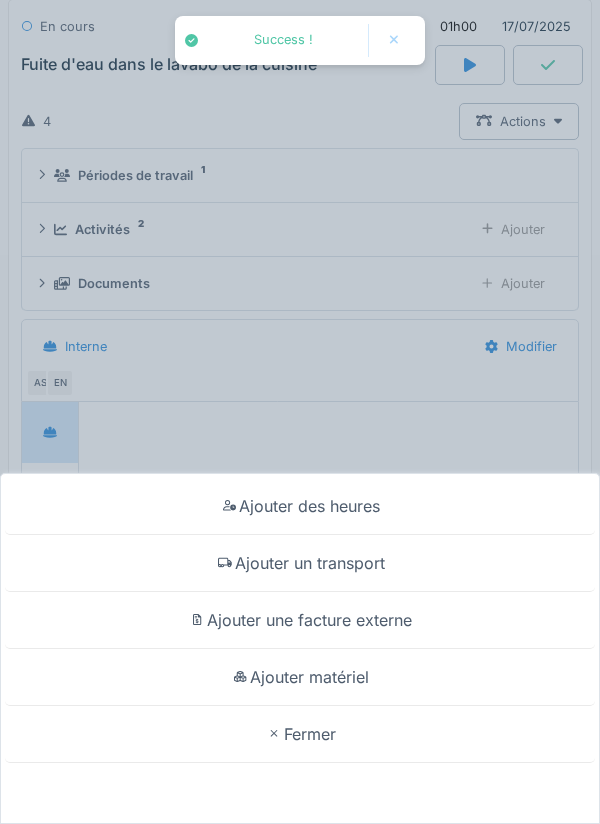 click on "Ajouter matériel" at bounding box center (300, 677) 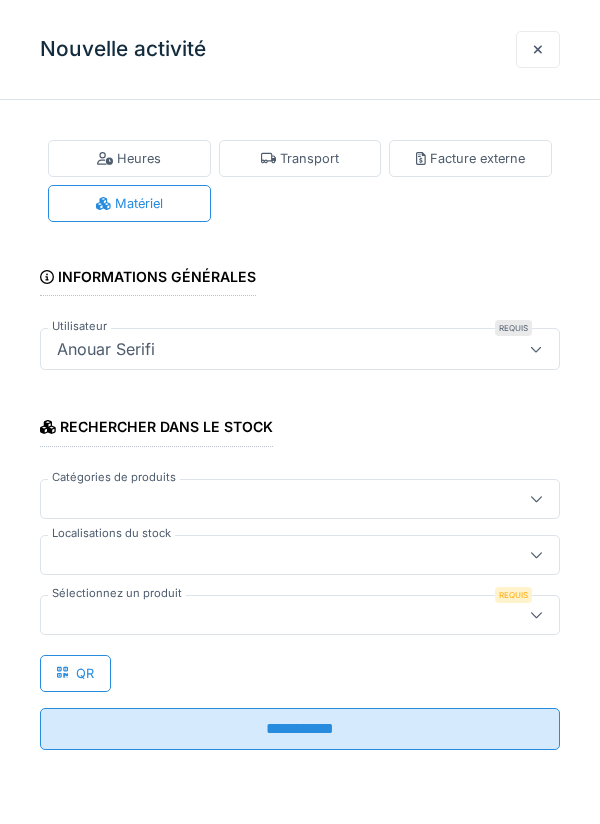 click at bounding box center (274, 615) 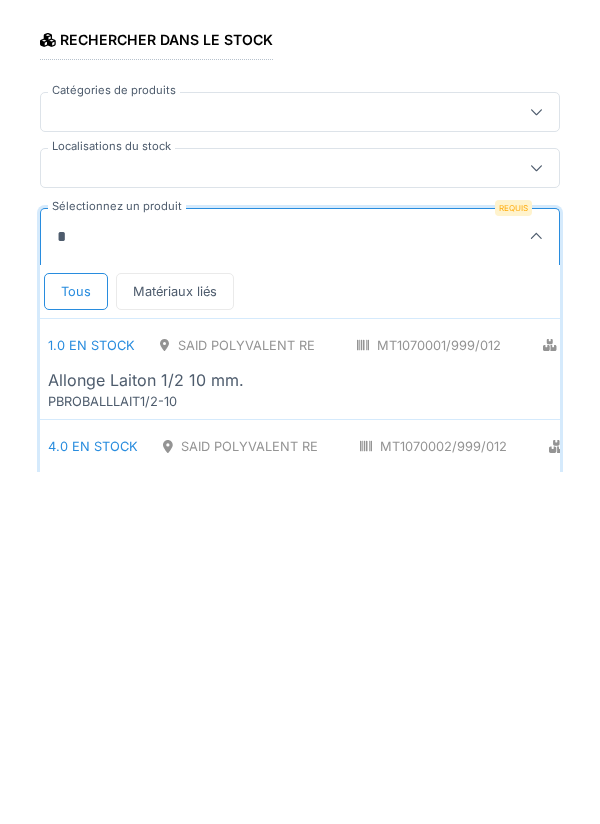 scroll, scrollTop: 0, scrollLeft: 0, axis: both 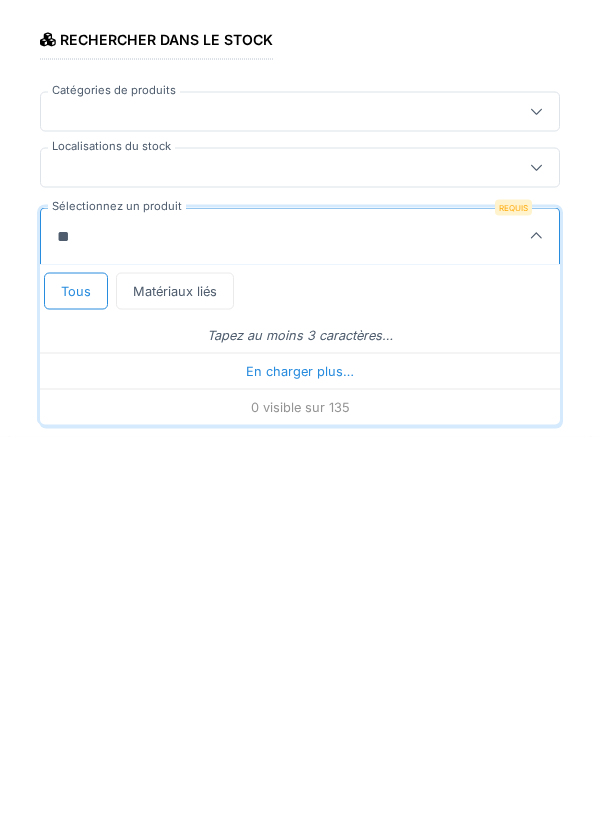 type on "***" 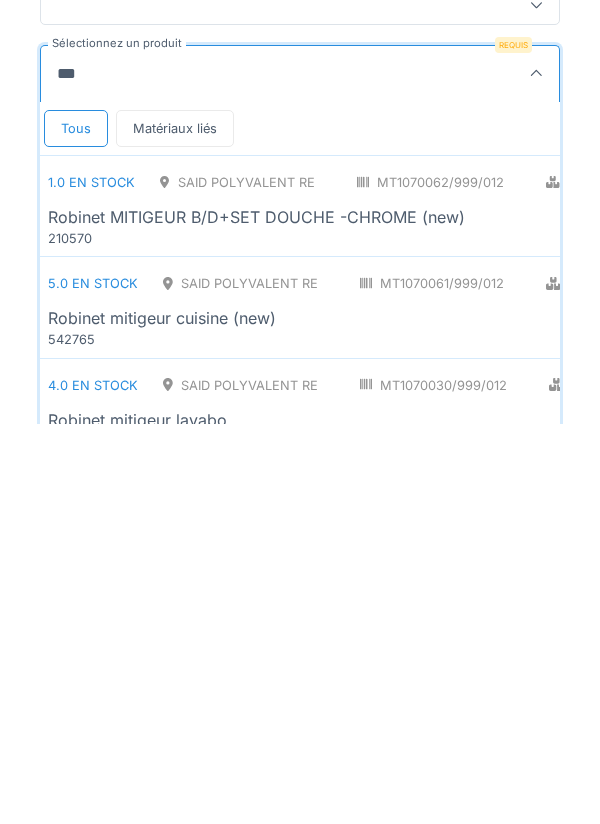 scroll, scrollTop: 157, scrollLeft: 0, axis: vertical 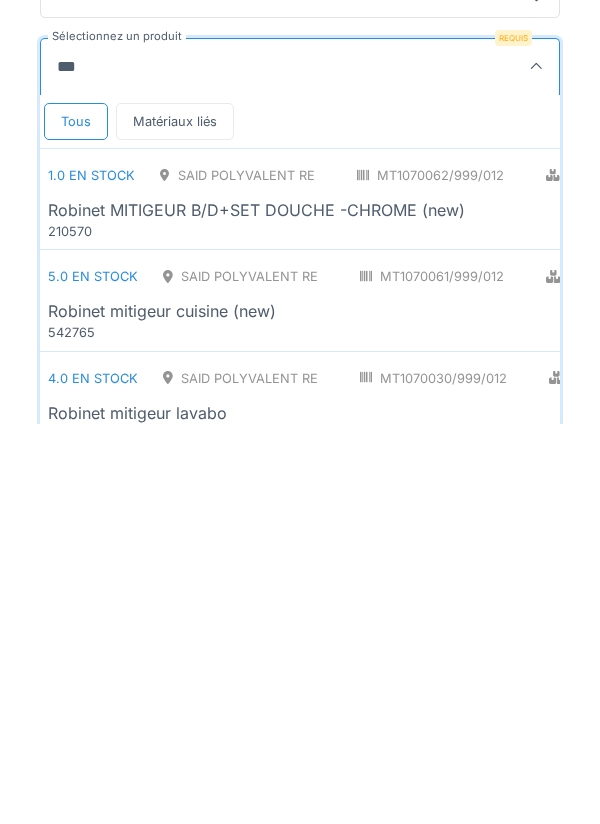 click on "Robinet MITIGEUR B/D+SET DOUCHE -CHROME (new)" at bounding box center [449, 610] 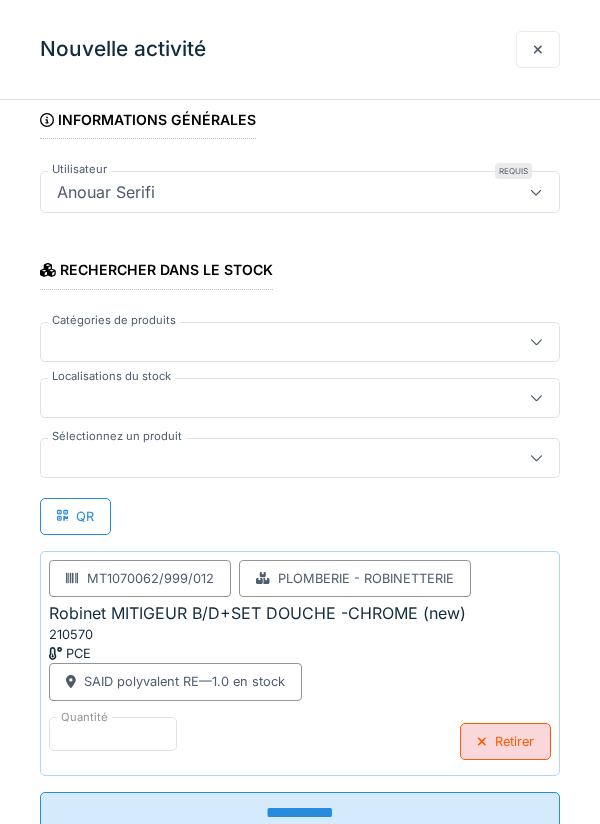 click at bounding box center (274, 458) 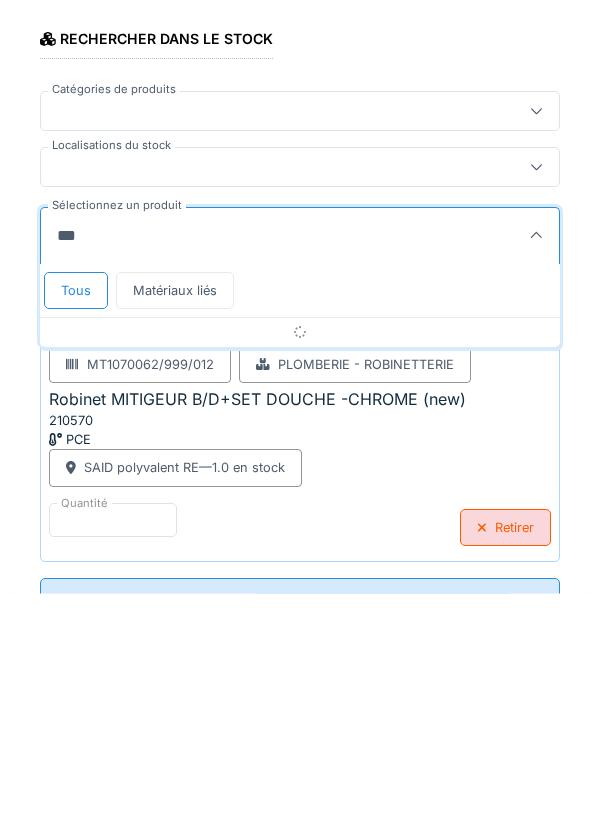 type on "****" 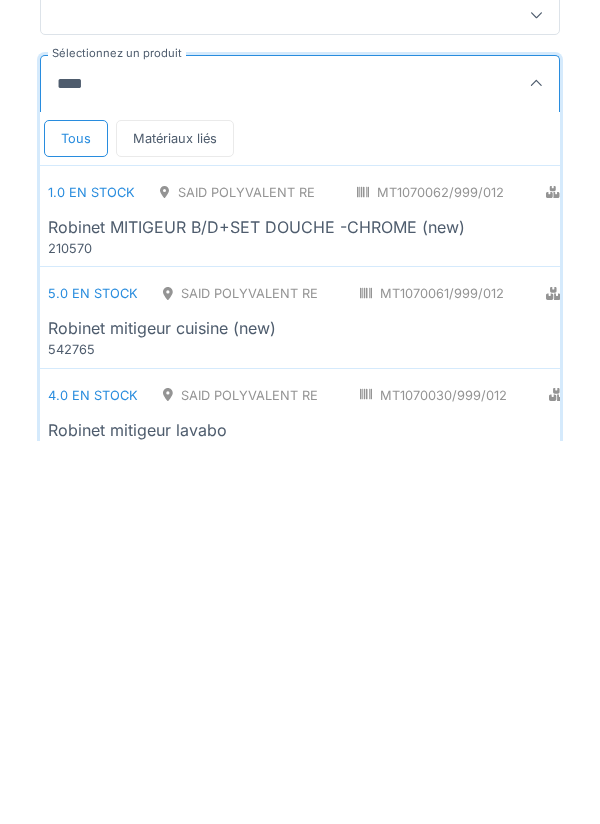 click on "Robinet mitigeur cuisine (new)" at bounding box center (449, 711) 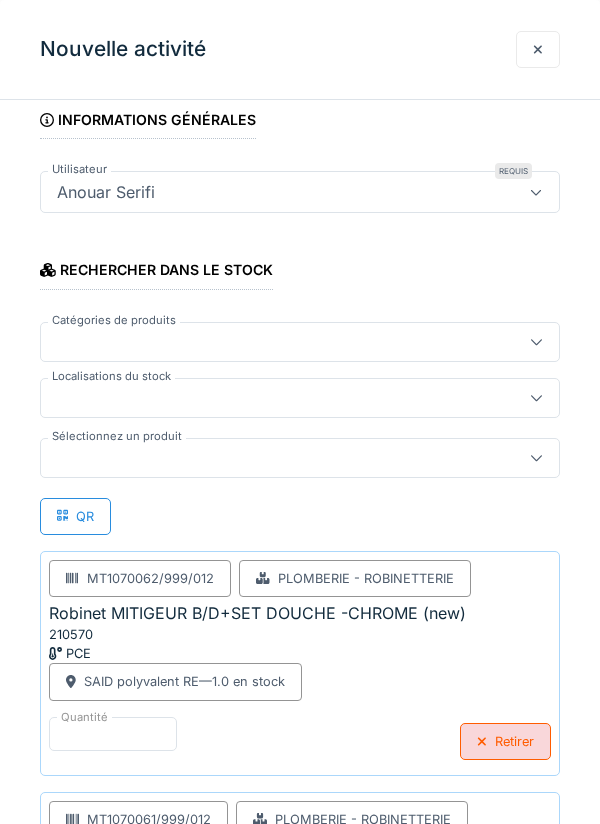 click at bounding box center (274, 458) 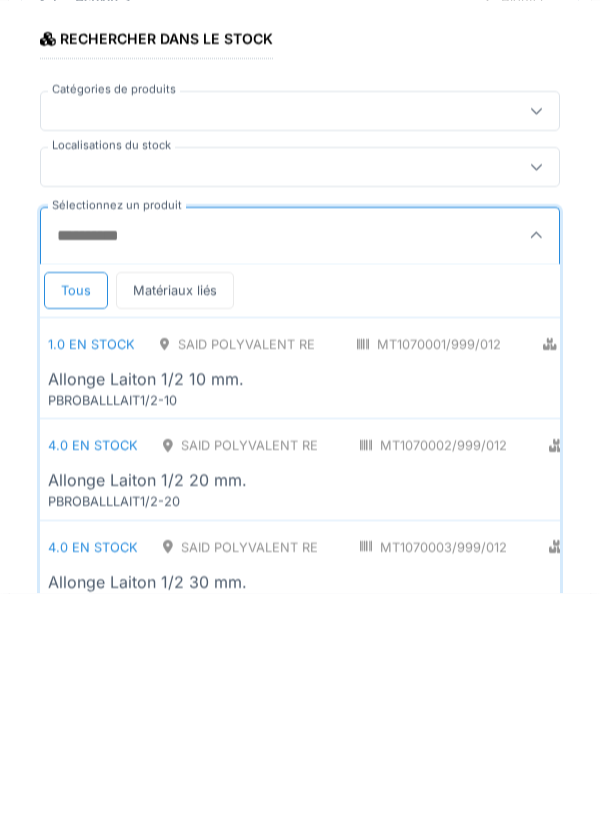 click at bounding box center [300, 466] 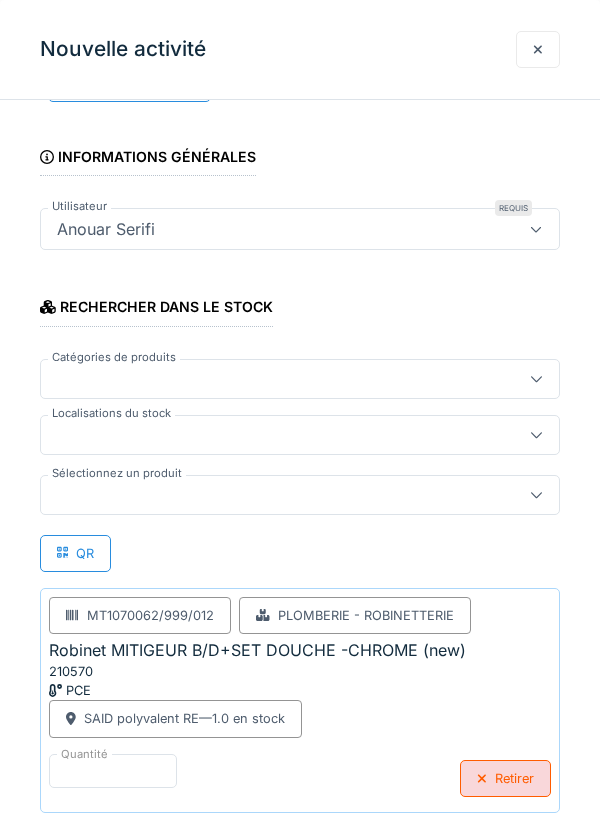 click at bounding box center [274, 435] 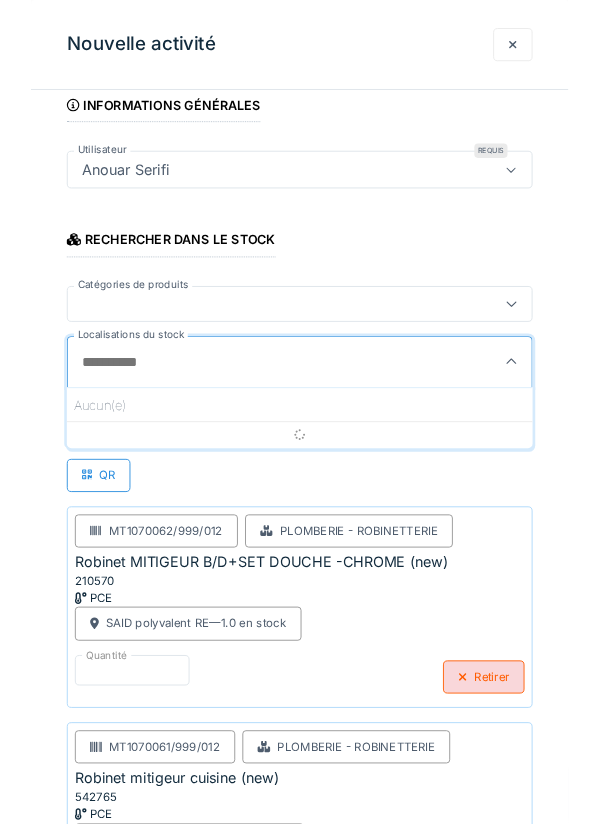 scroll, scrollTop: 201, scrollLeft: 0, axis: vertical 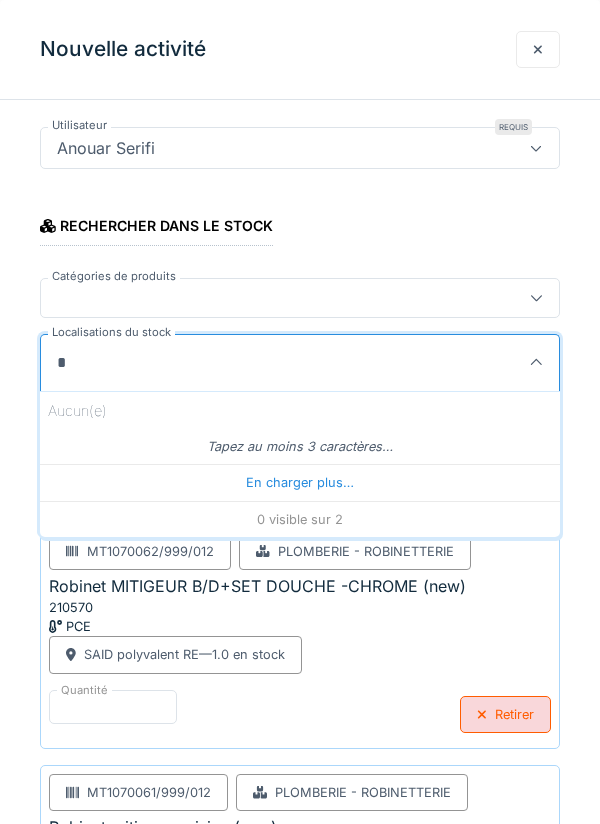 type on "**" 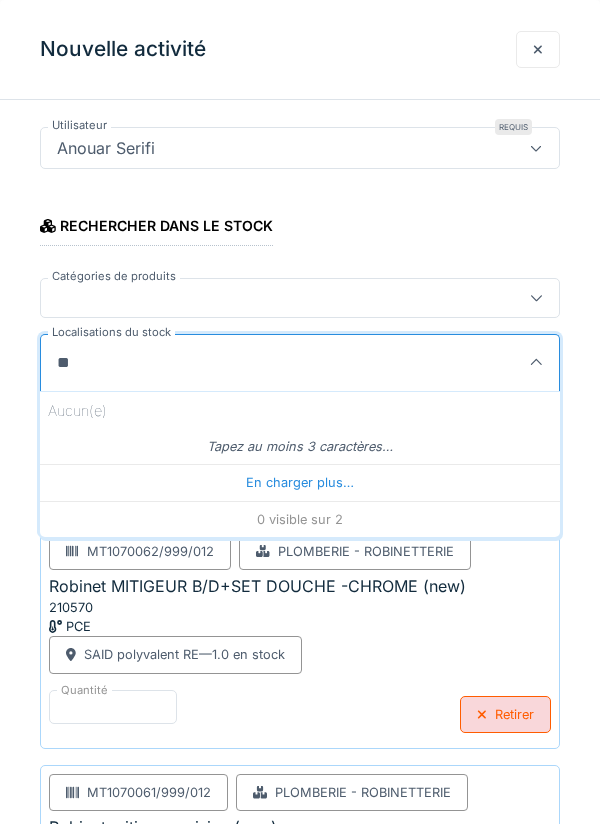 click 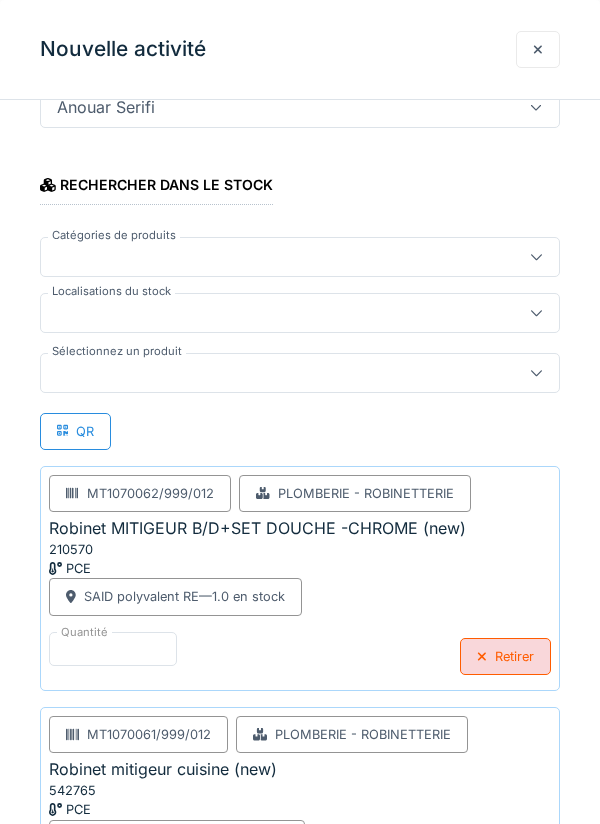 scroll, scrollTop: 368, scrollLeft: 0, axis: vertical 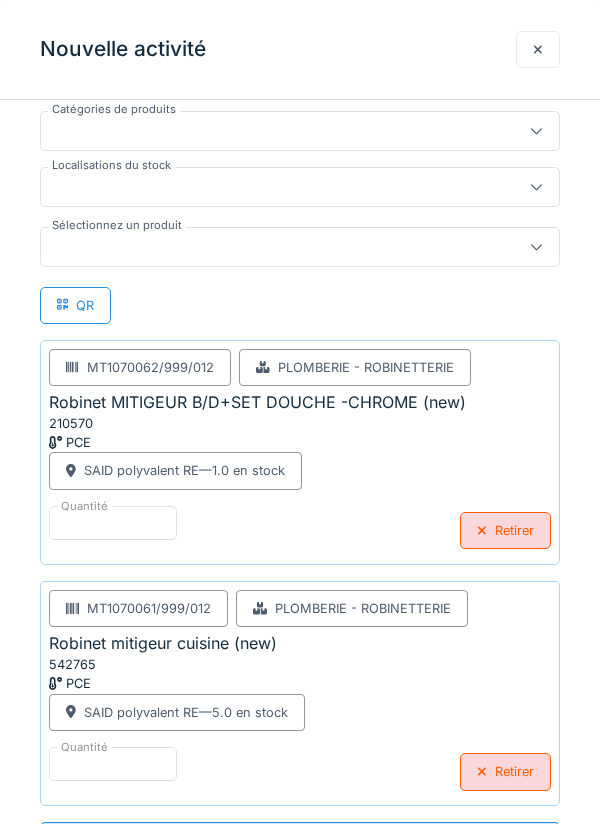 click on "**********" at bounding box center [300, 843] 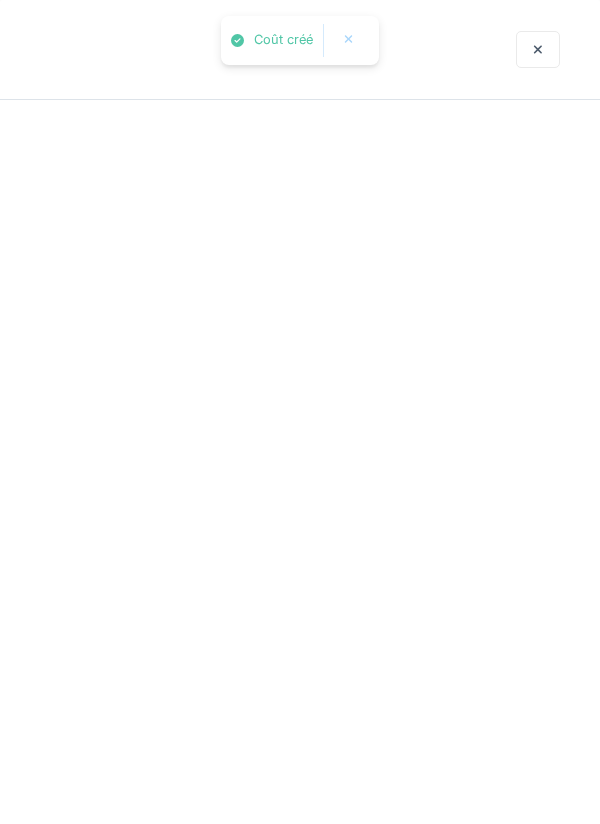 scroll, scrollTop: 0, scrollLeft: 0, axis: both 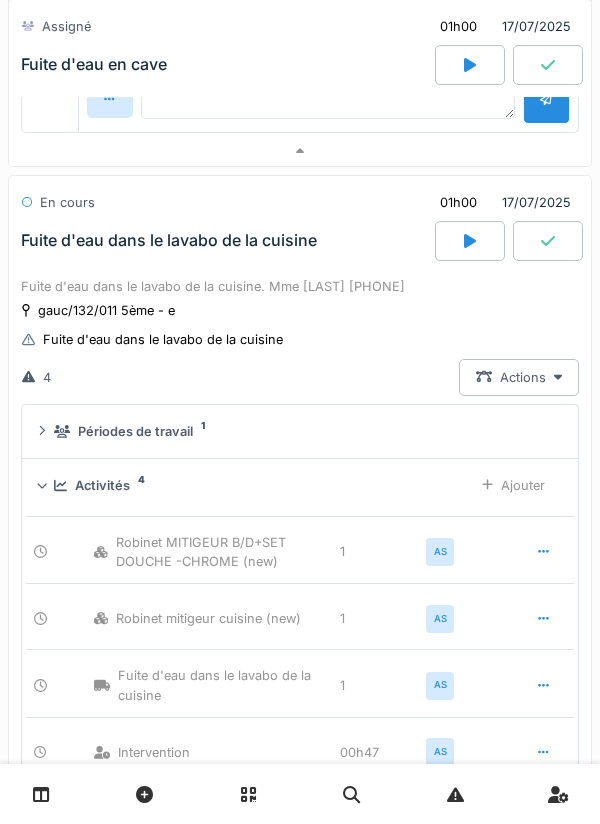 click at bounding box center [548, 241] 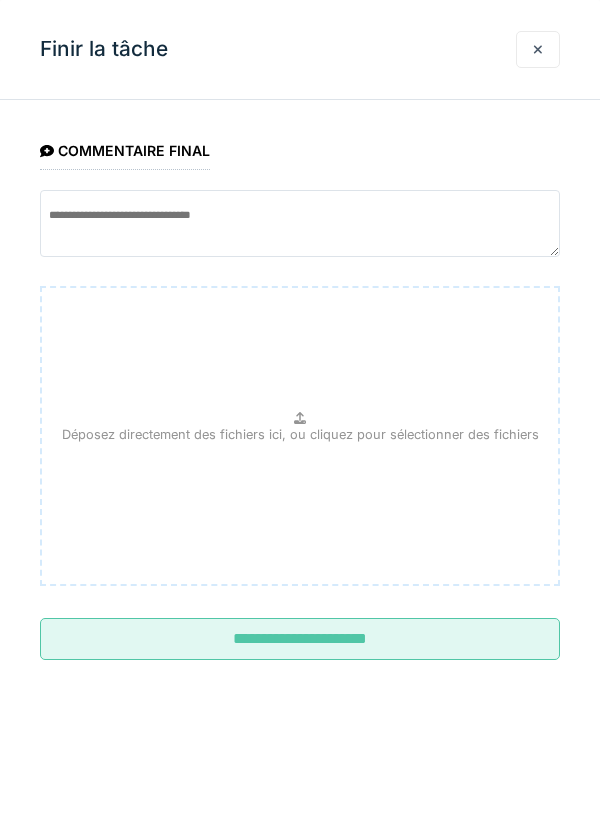 click on "**********" at bounding box center (300, 639) 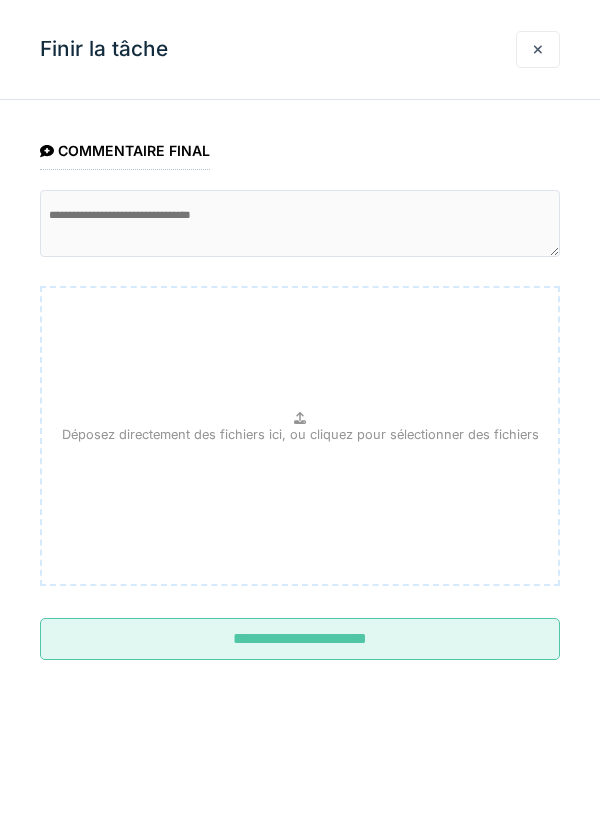click on "**********" at bounding box center [300, 412] 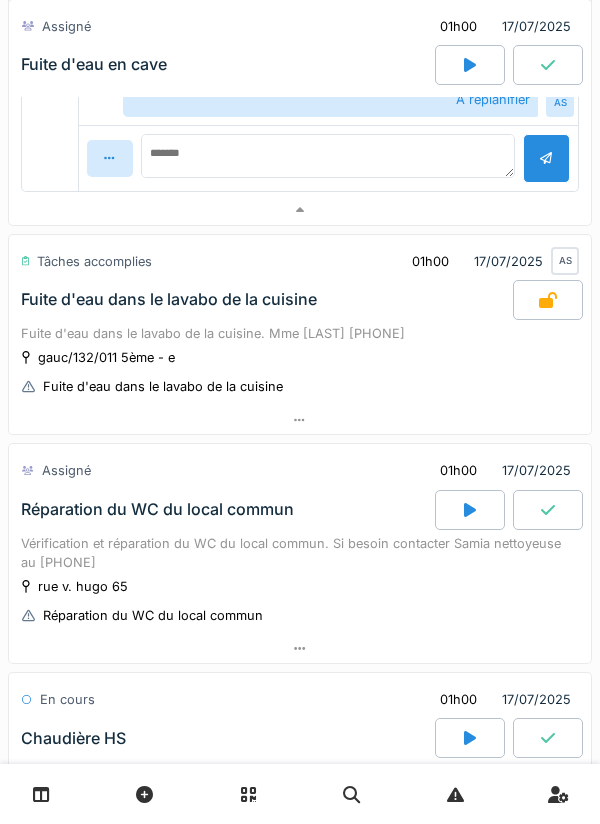scroll, scrollTop: 1219, scrollLeft: 0, axis: vertical 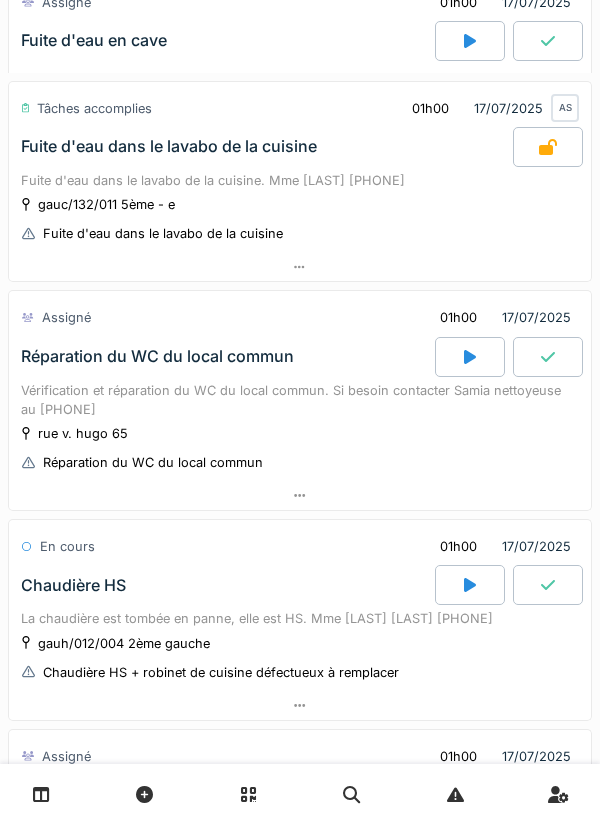 click on "rue v. hugo 65 Réparation du WC du local commun" at bounding box center (300, 448) 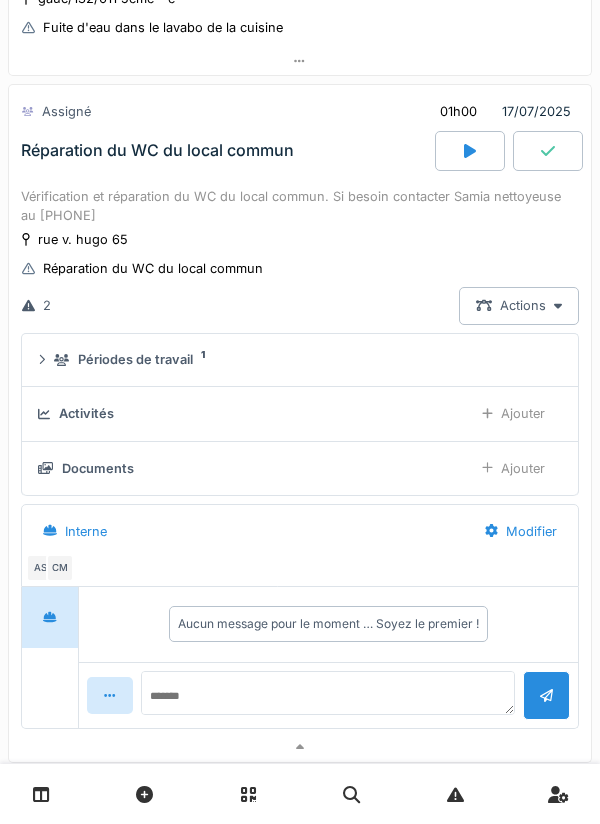 scroll, scrollTop: 1430, scrollLeft: 0, axis: vertical 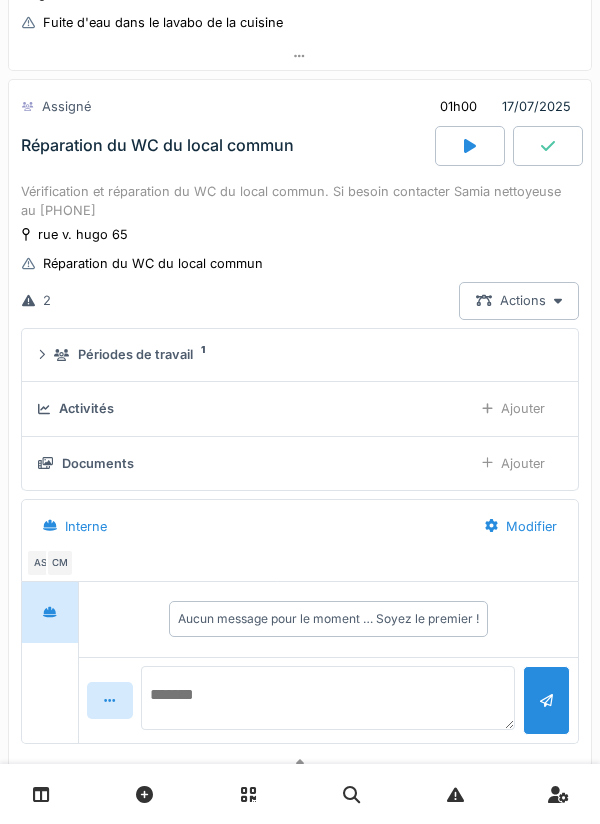 click at bounding box center (328, 698) 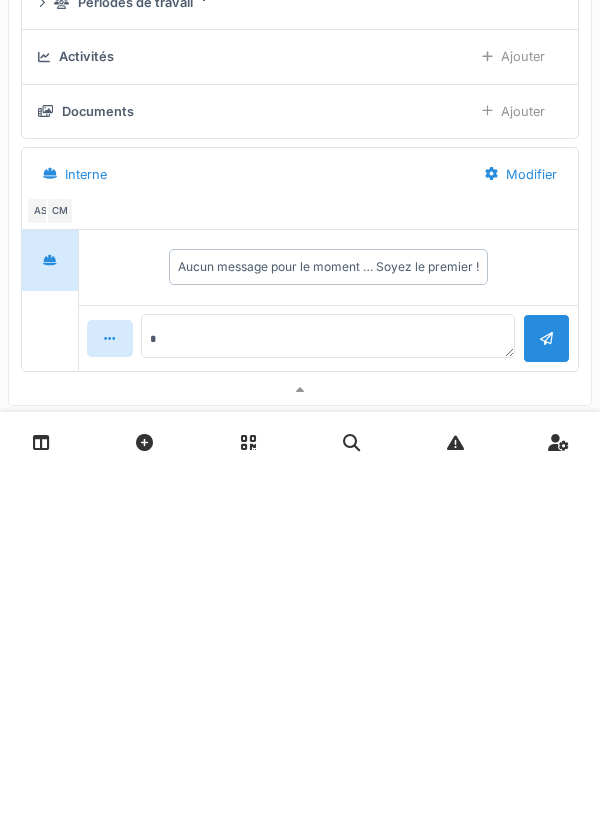 click on "CM" at bounding box center [60, 563] 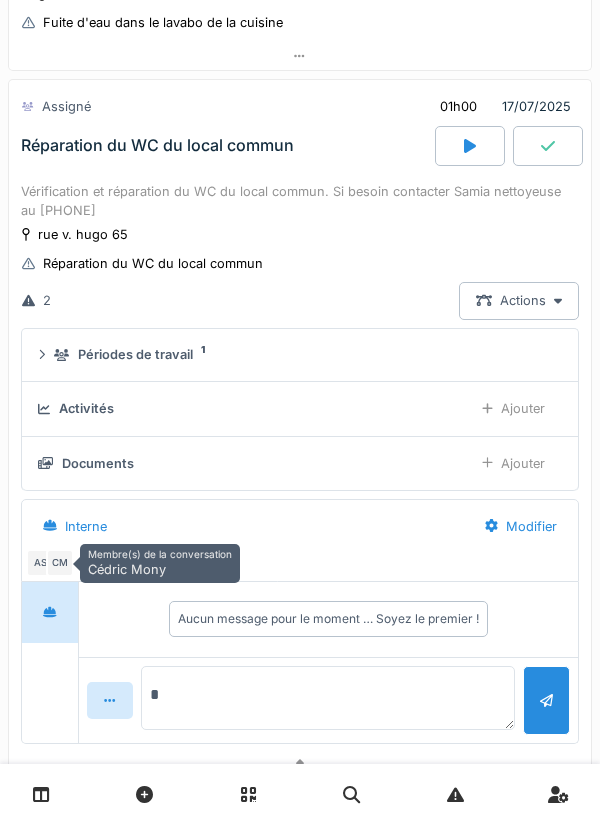 click on "*" at bounding box center [328, 698] 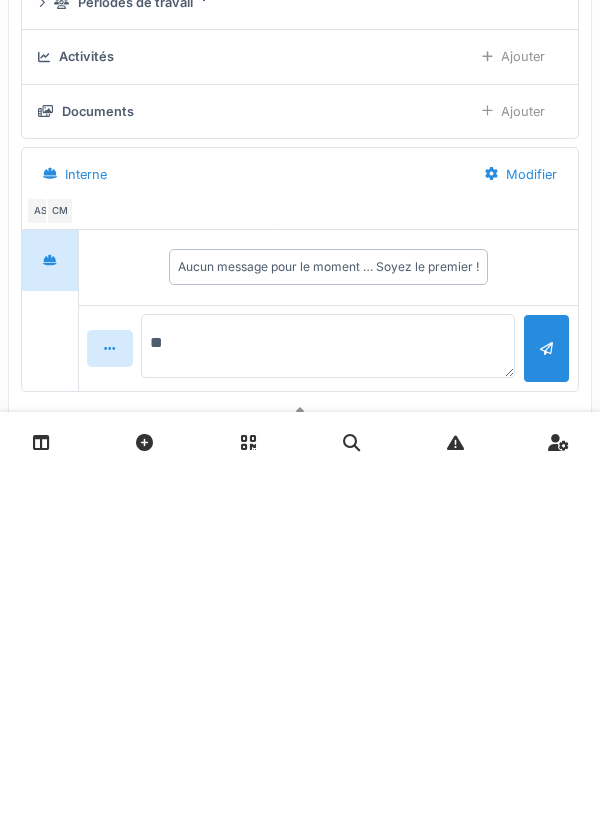 type on "*" 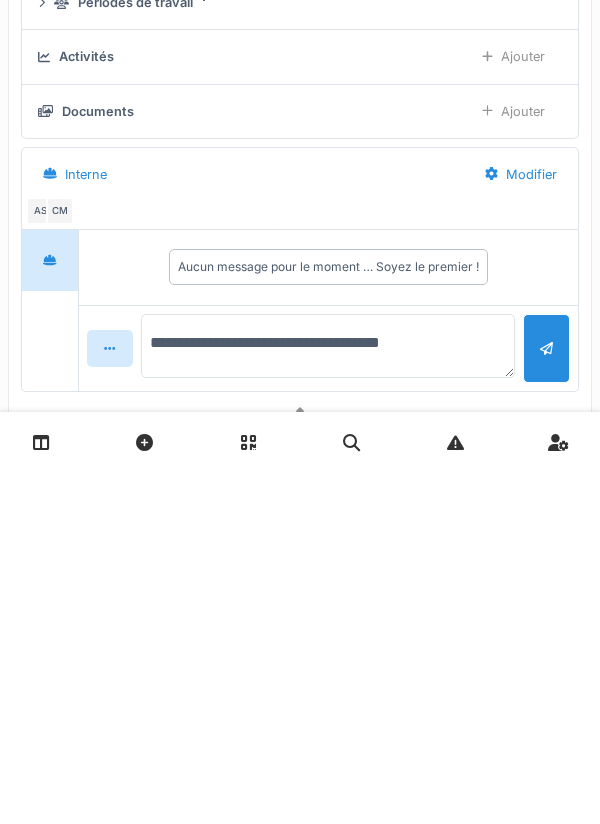 type on "**********" 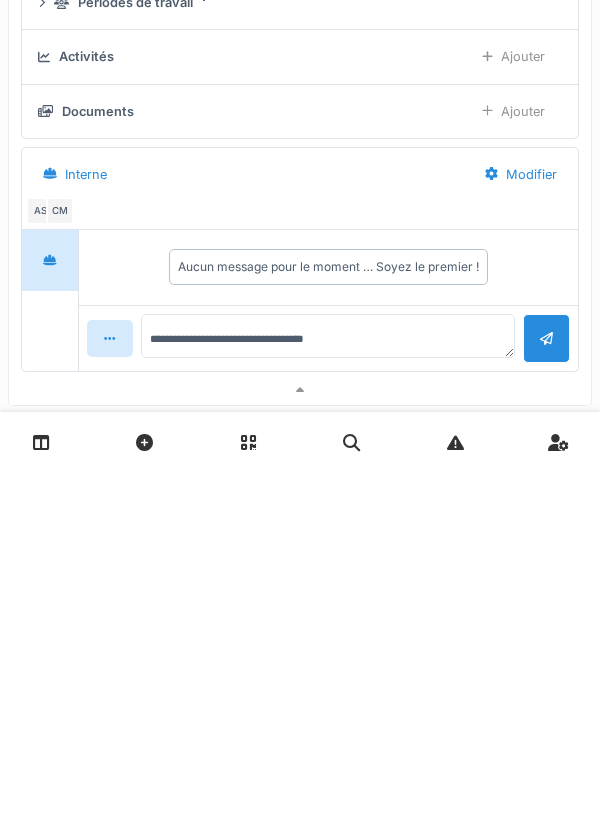 click at bounding box center (546, 690) 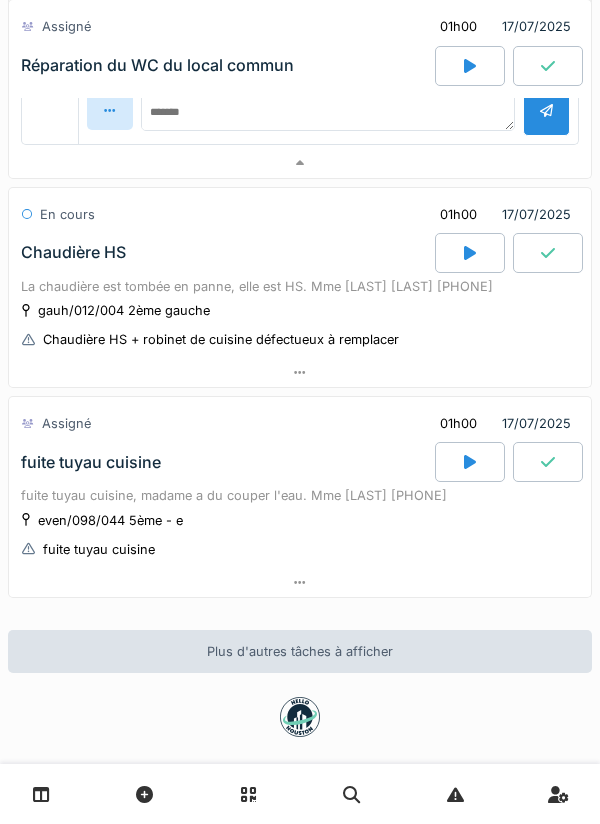 scroll, scrollTop: 2098, scrollLeft: 0, axis: vertical 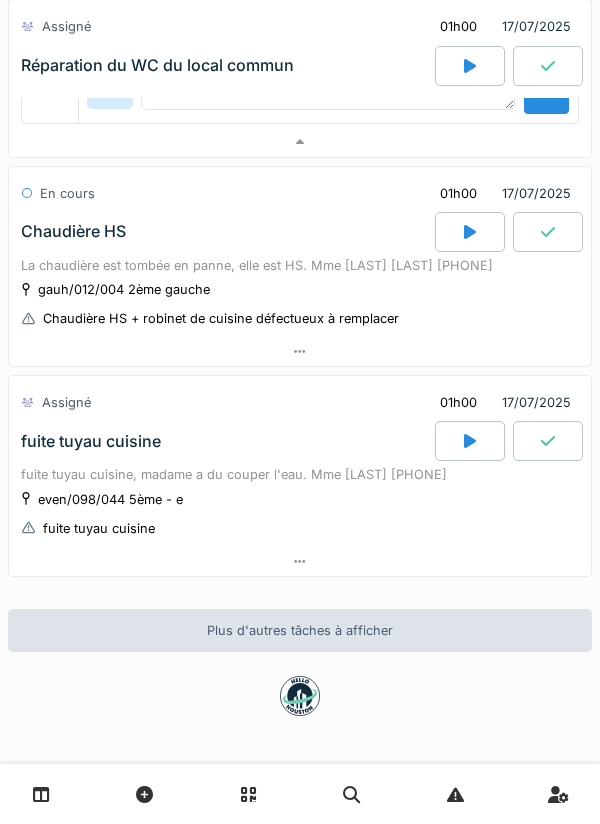 click at bounding box center (300, 351) 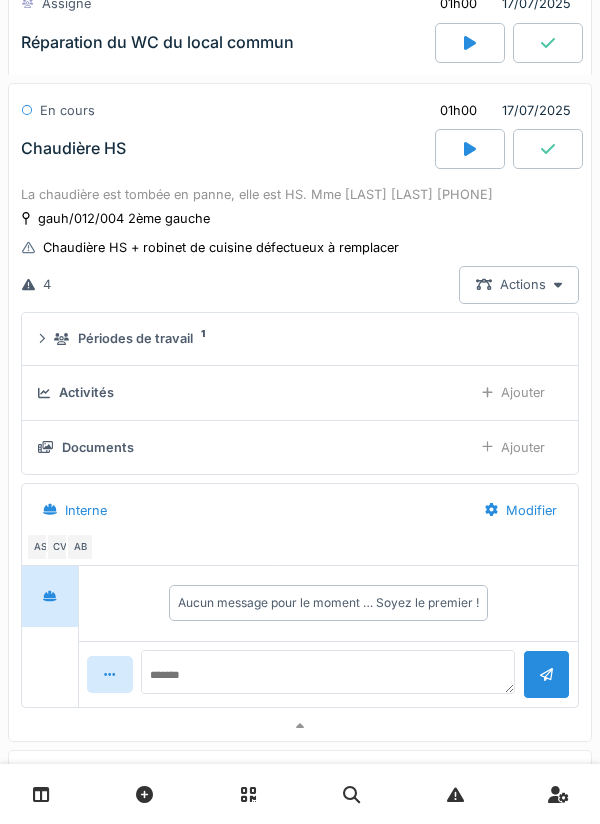 scroll, scrollTop: 2184, scrollLeft: 0, axis: vertical 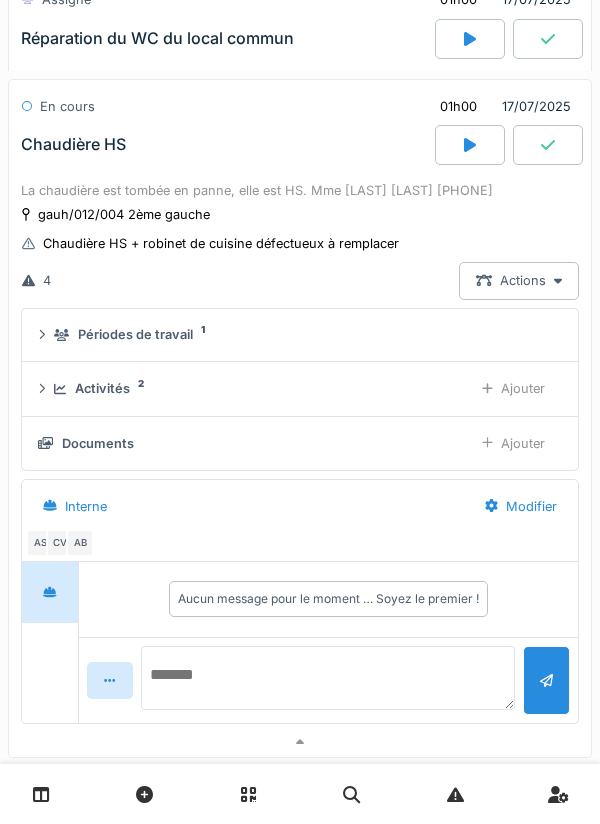 click at bounding box center [328, 678] 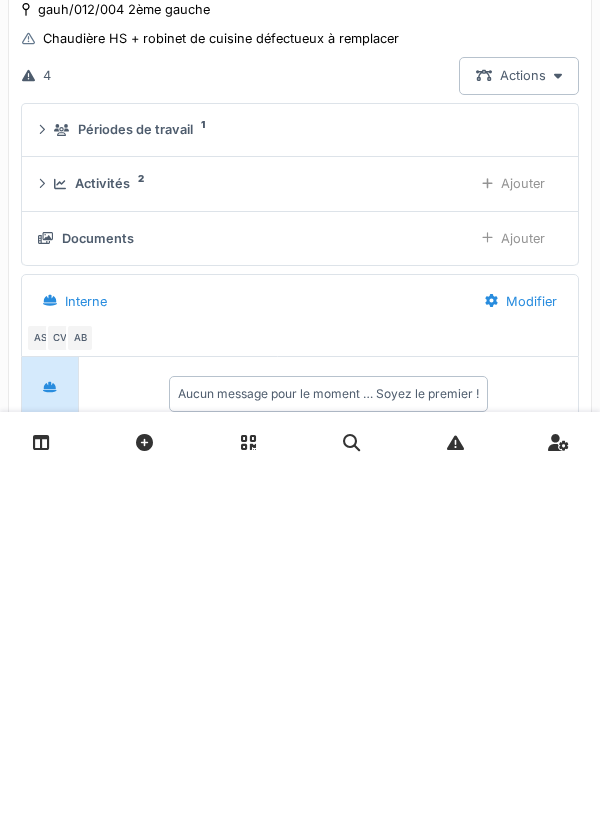scroll, scrollTop: 2138, scrollLeft: 0, axis: vertical 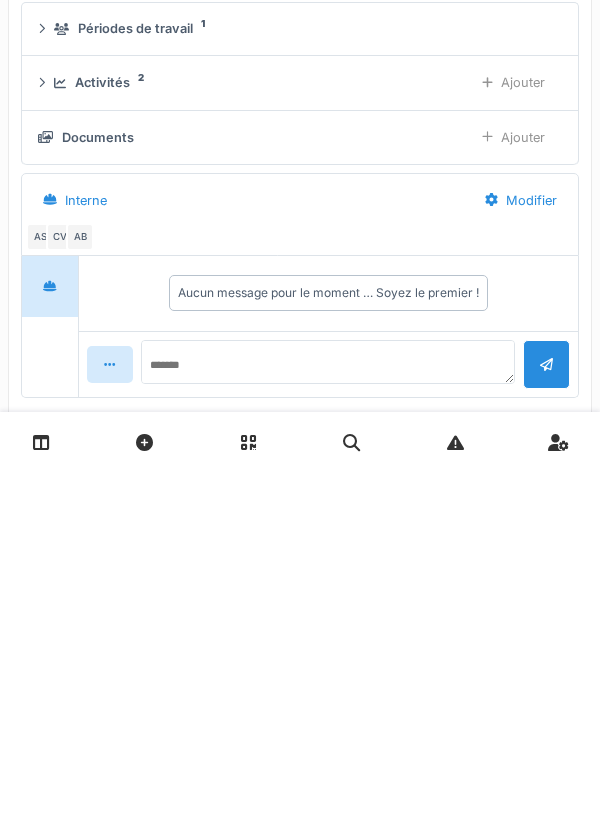 click on "Documents" at bounding box center (247, 489) 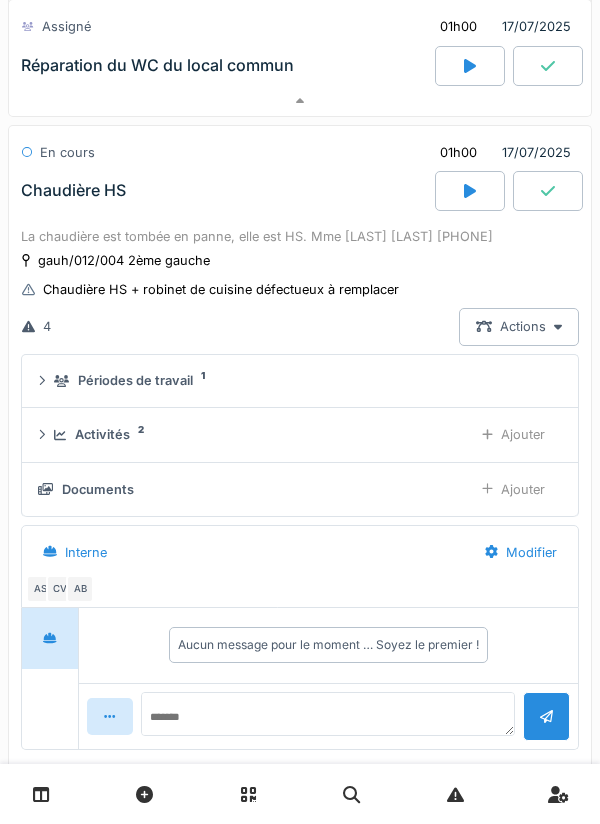 click on "Ajouter" at bounding box center [513, 489] 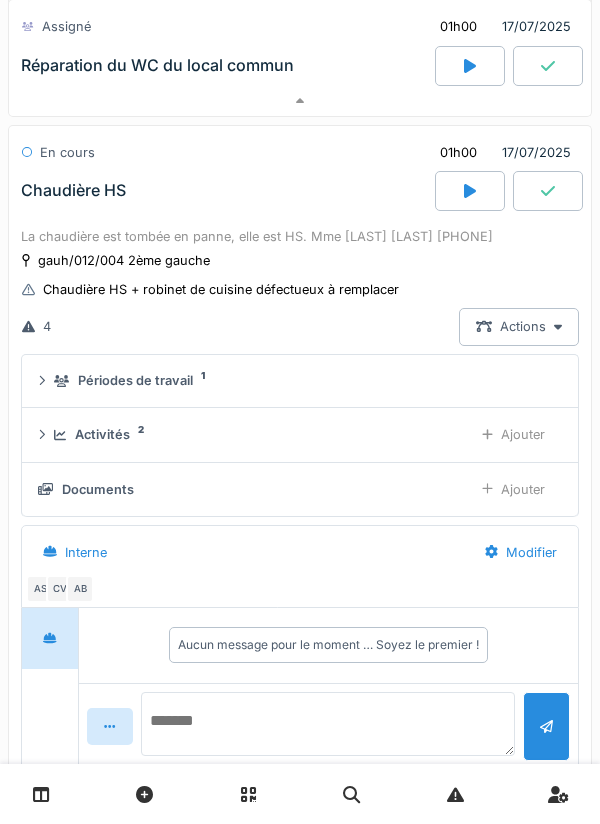 click at bounding box center (328, 724) 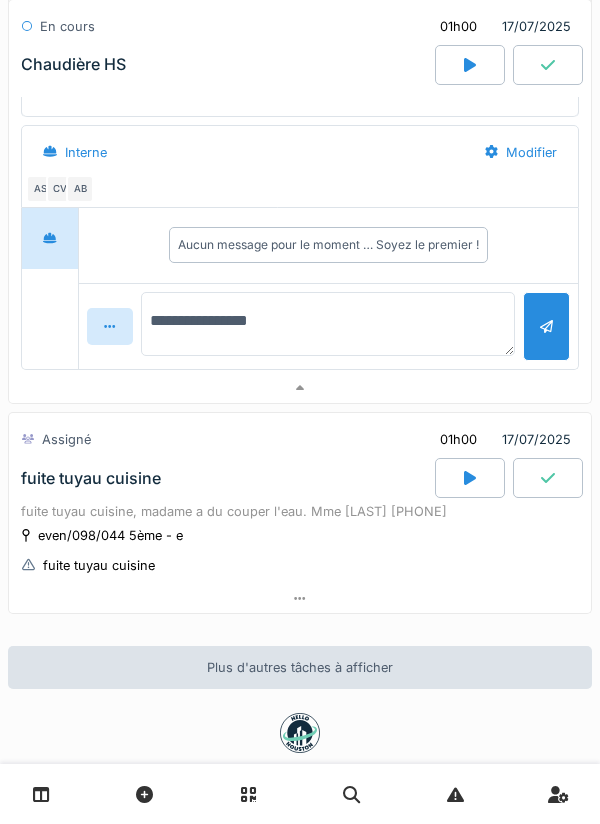 scroll, scrollTop: 2541, scrollLeft: 0, axis: vertical 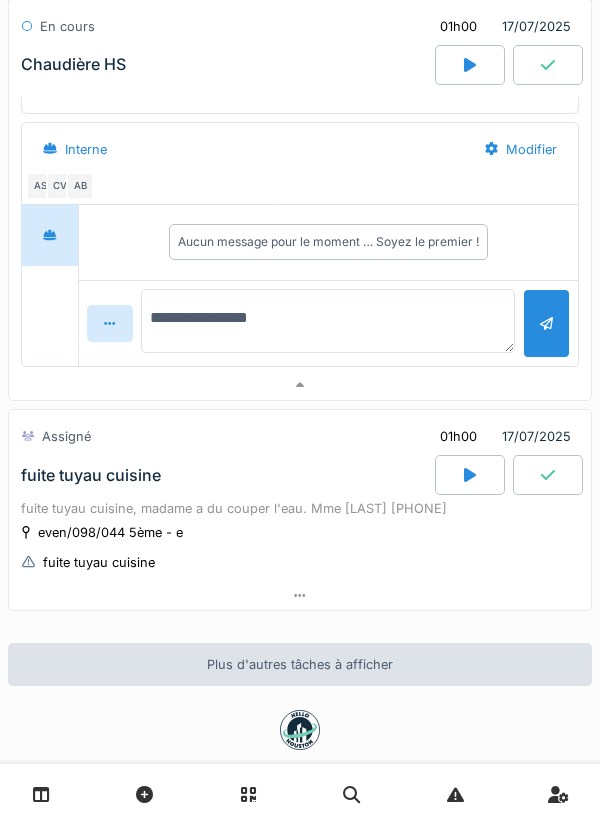 click on "**********" at bounding box center [328, 321] 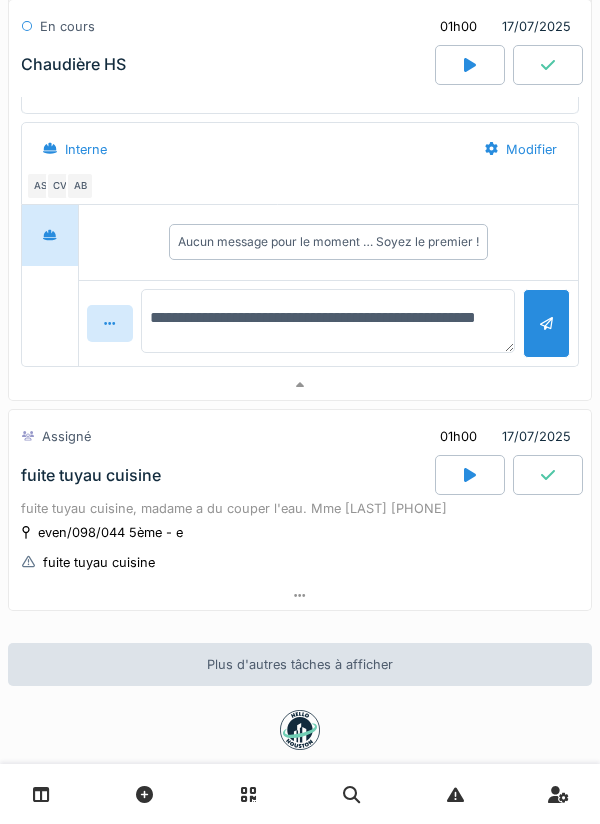 type on "**********" 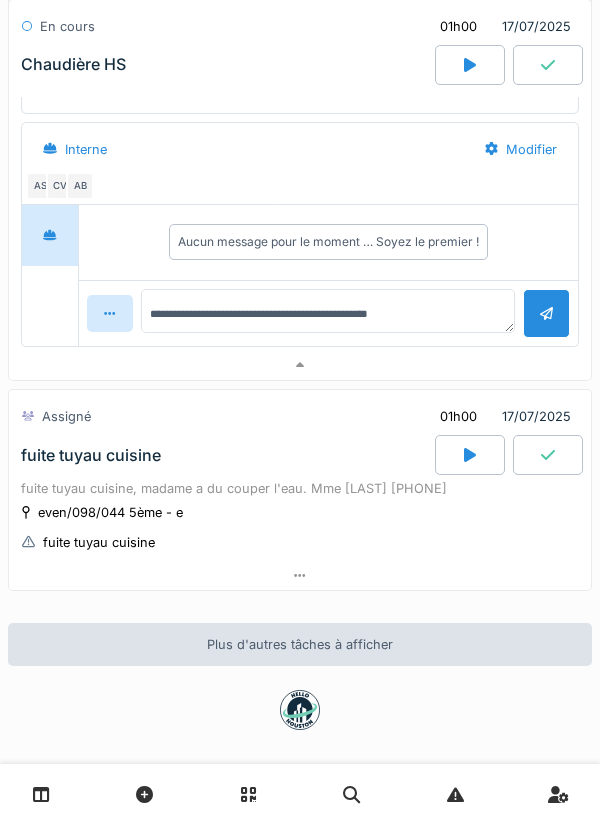 click at bounding box center [546, 313] 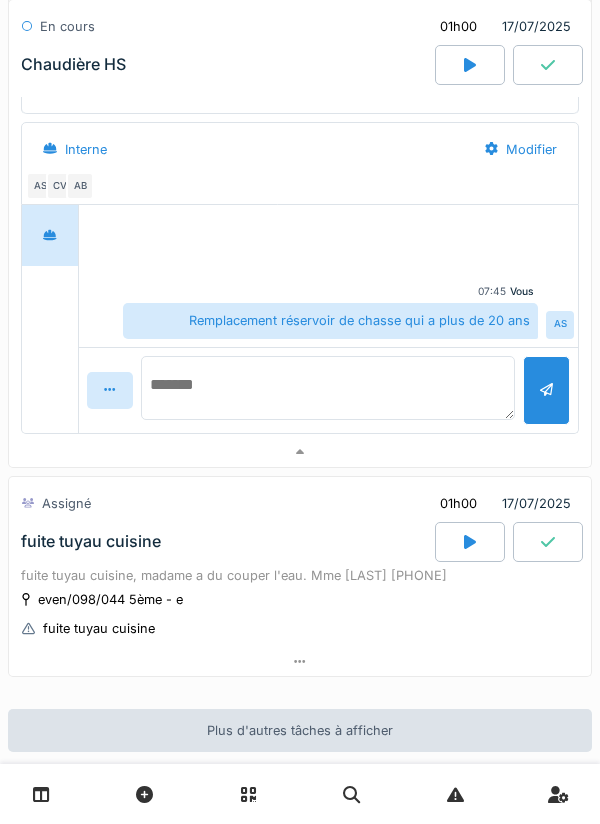 click at bounding box center (328, 388) 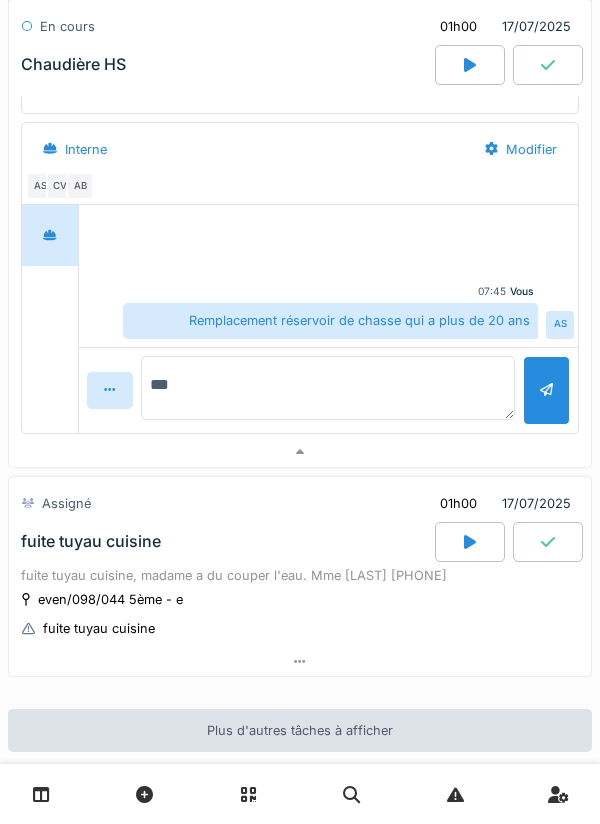 type on "****" 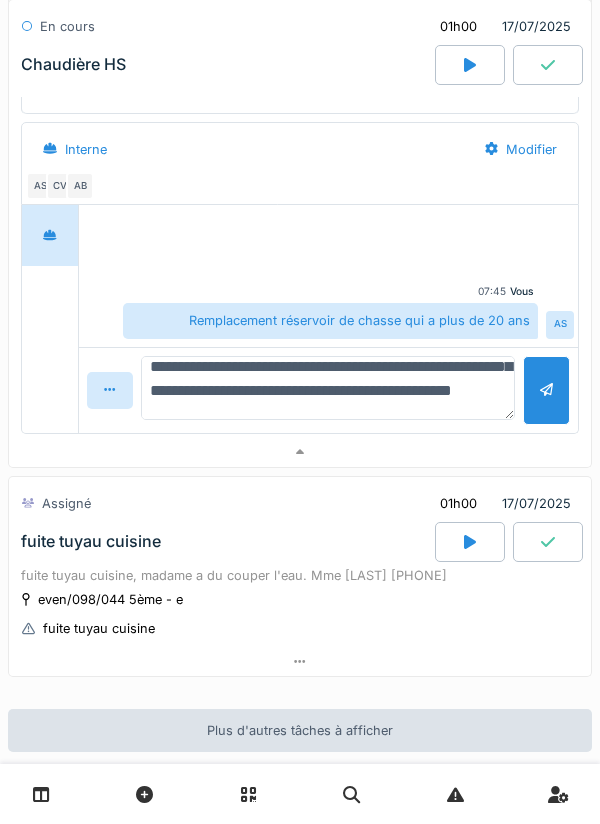 scroll, scrollTop: 168, scrollLeft: 0, axis: vertical 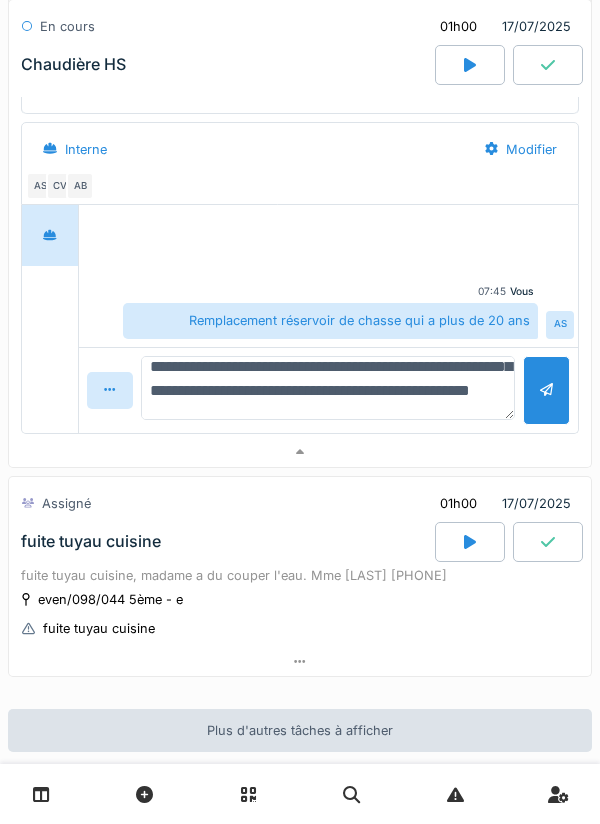 type on "**********" 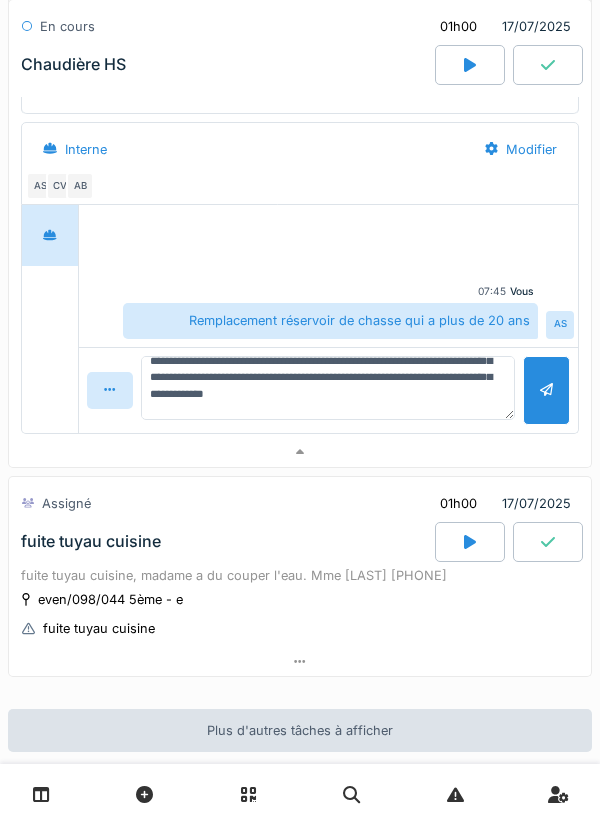 click at bounding box center (546, 390) 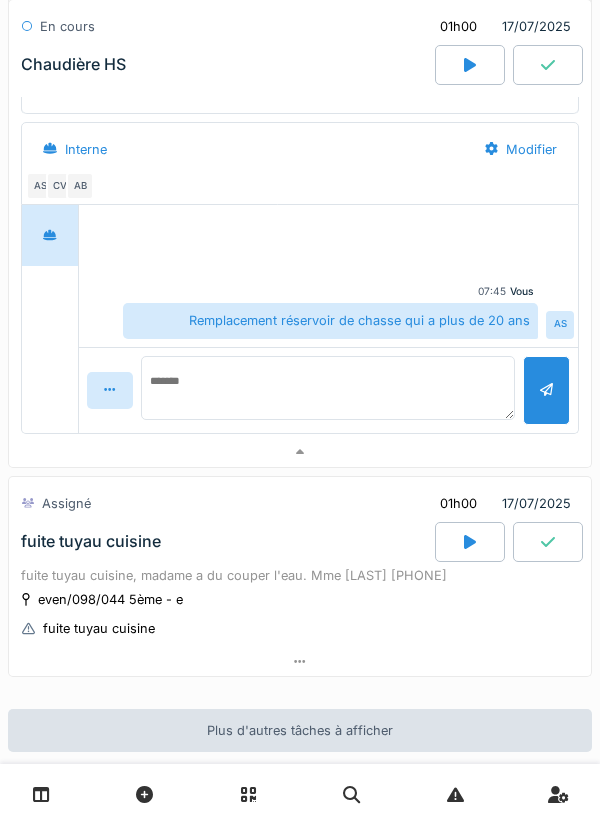 scroll, scrollTop: 0, scrollLeft: 0, axis: both 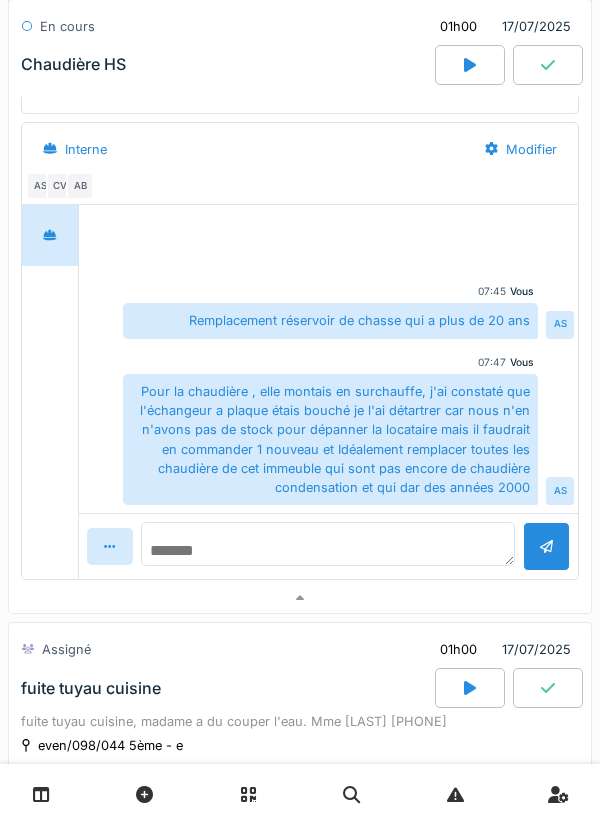 click at bounding box center (328, 544) 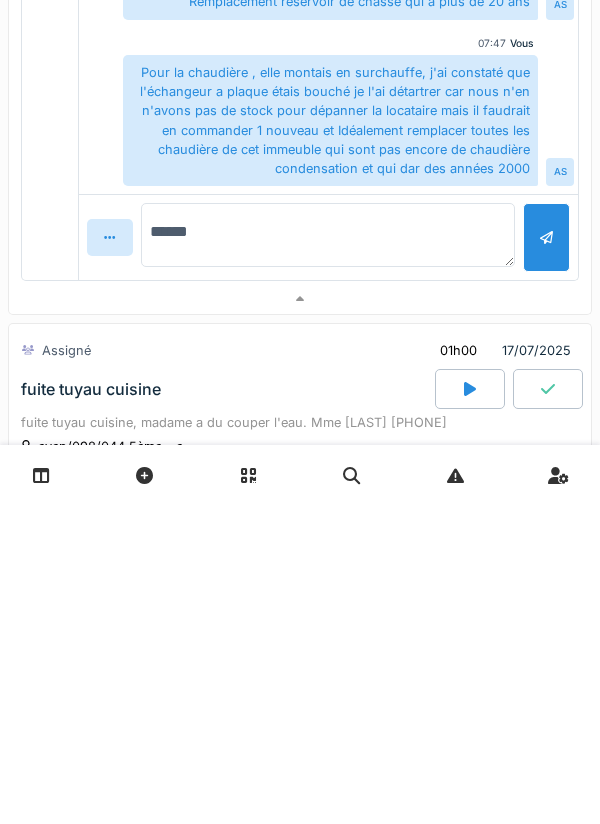 type on "*****" 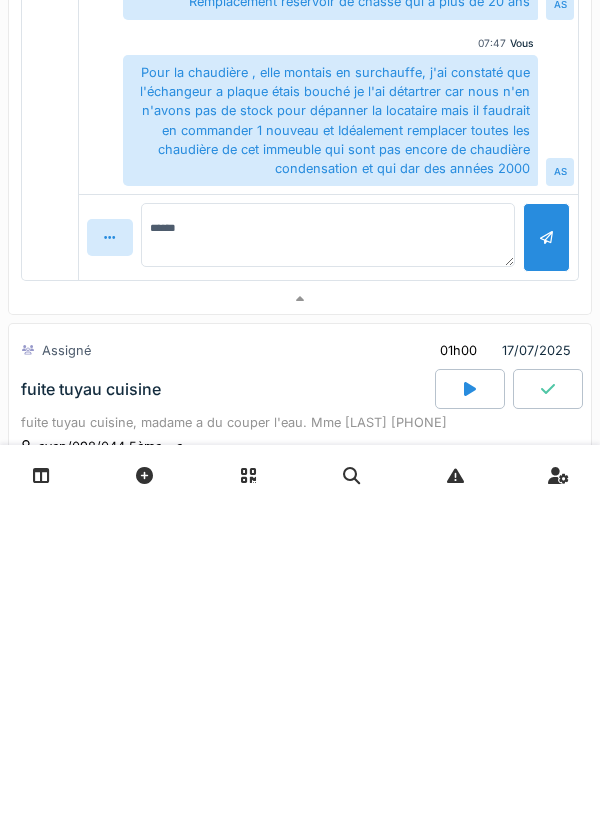 click at bounding box center [546, 556] 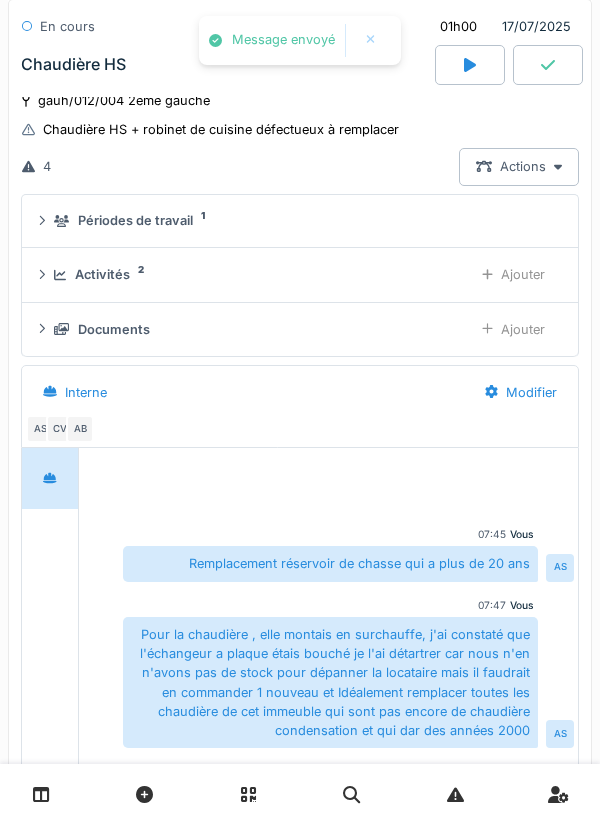 scroll, scrollTop: 2271, scrollLeft: 0, axis: vertical 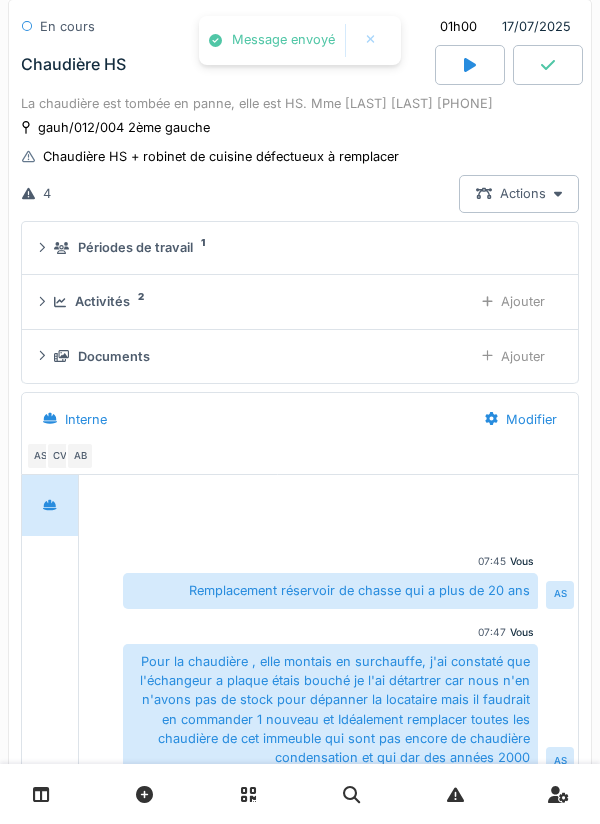 click on "Ajouter" at bounding box center [513, 356] 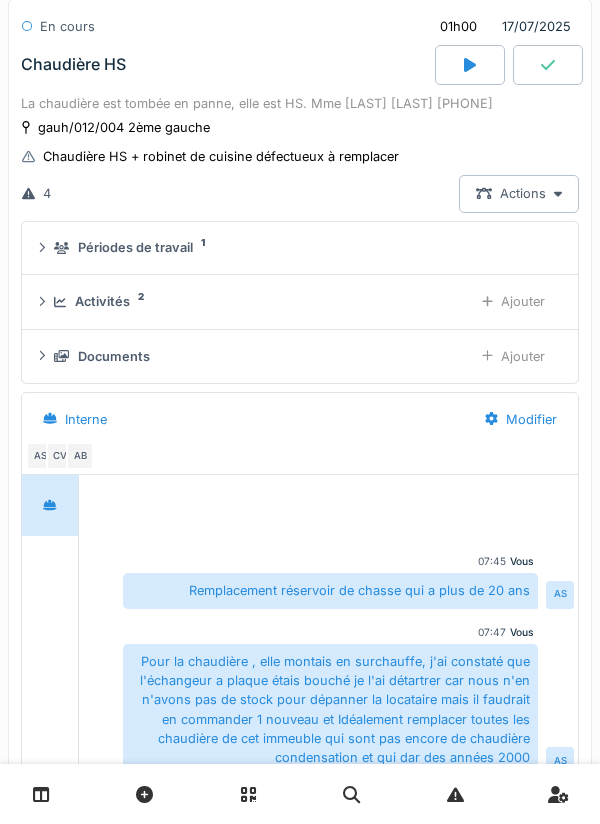 click on "Interne" at bounding box center (247, 419) 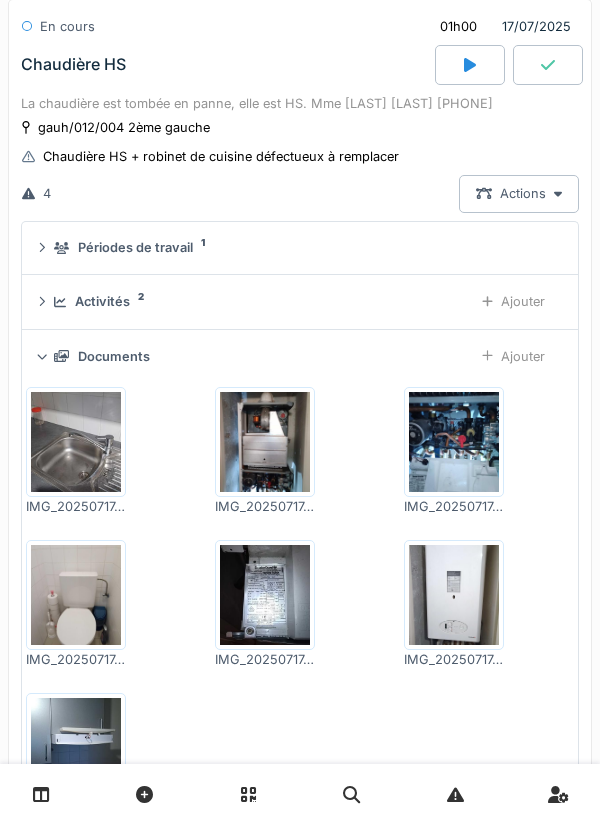 click on "Documents Ajouter" at bounding box center (300, 356) 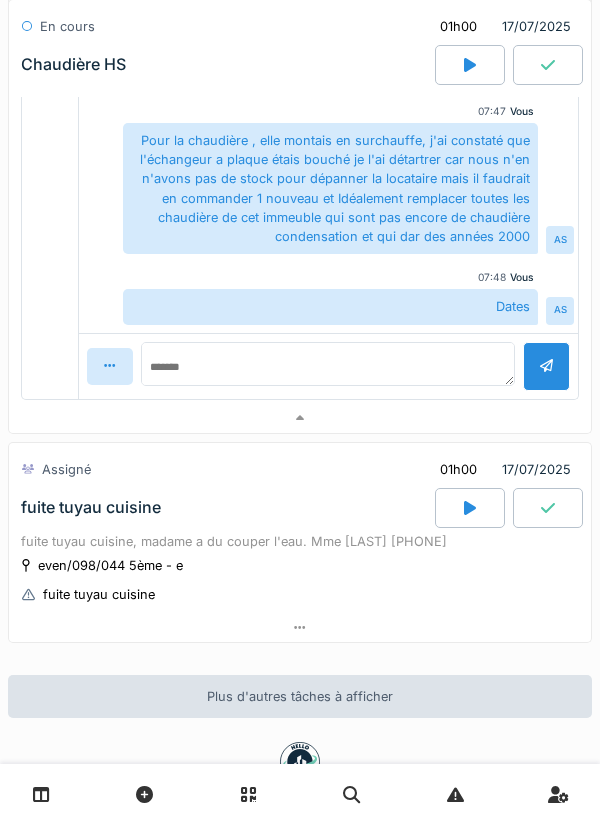 scroll, scrollTop: 2860, scrollLeft: 0, axis: vertical 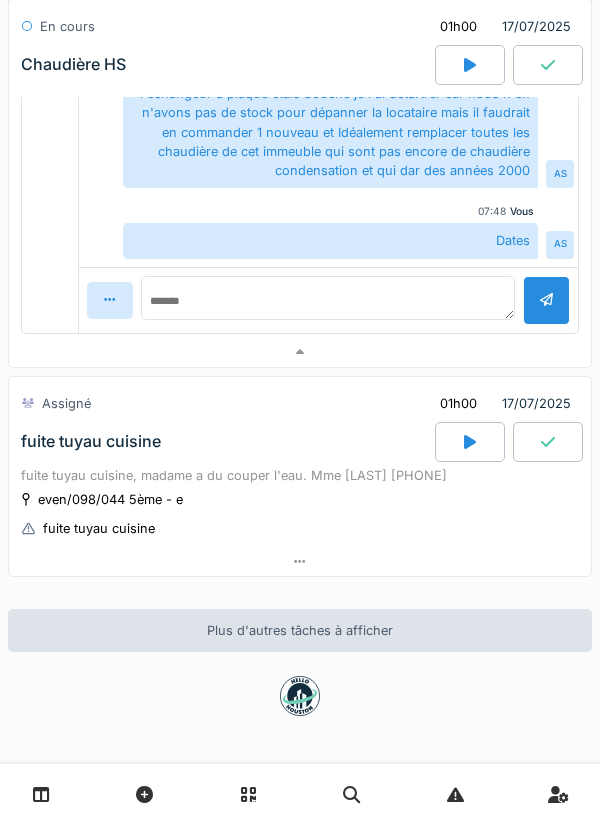 click at bounding box center [300, 561] 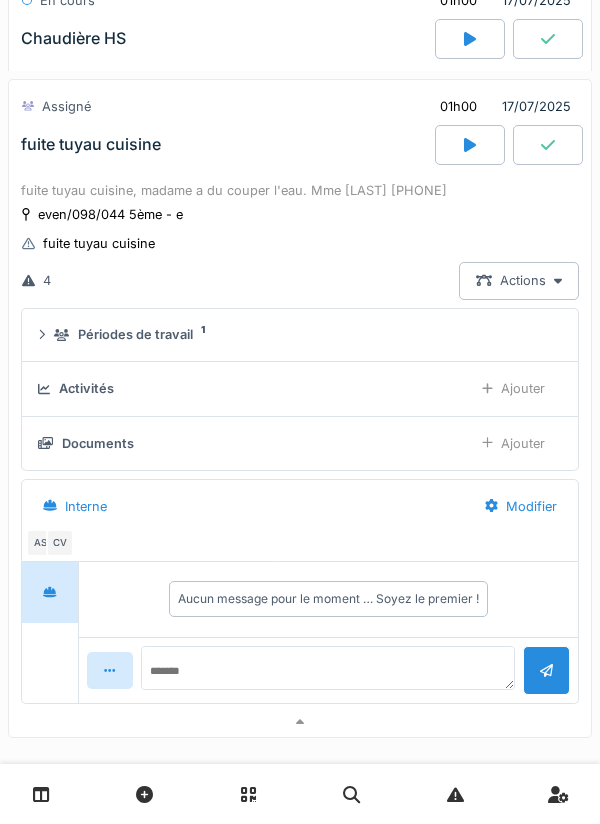 scroll, scrollTop: 3195, scrollLeft: 0, axis: vertical 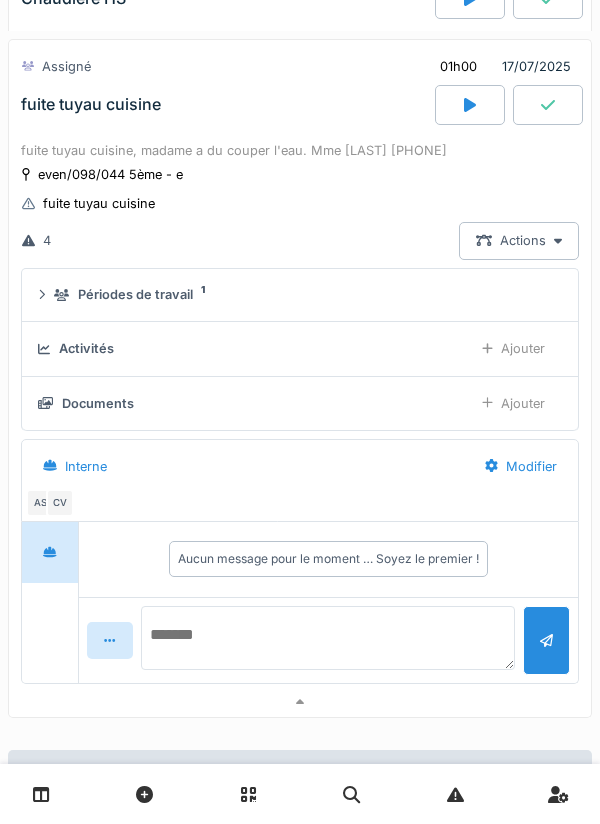 click at bounding box center [328, 638] 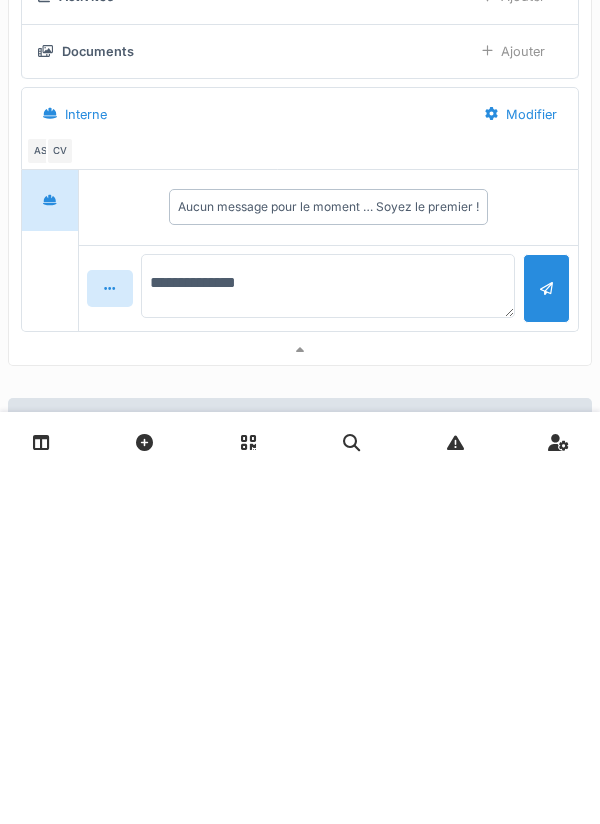 type on "**********" 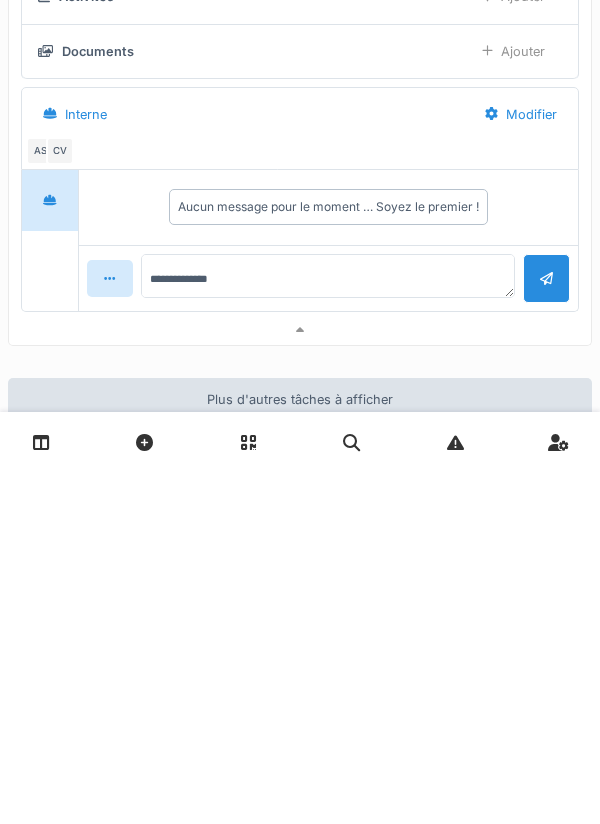 click at bounding box center [546, 630] 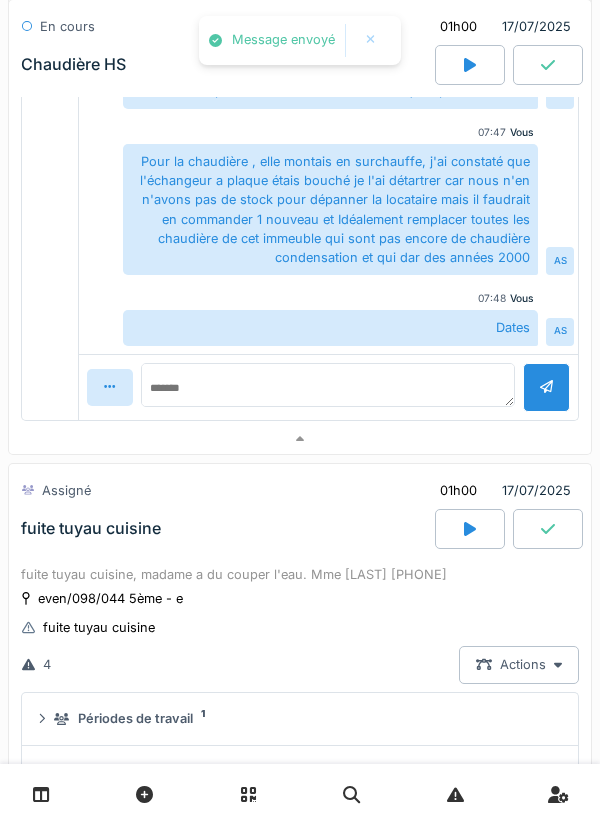click at bounding box center [300, 439] 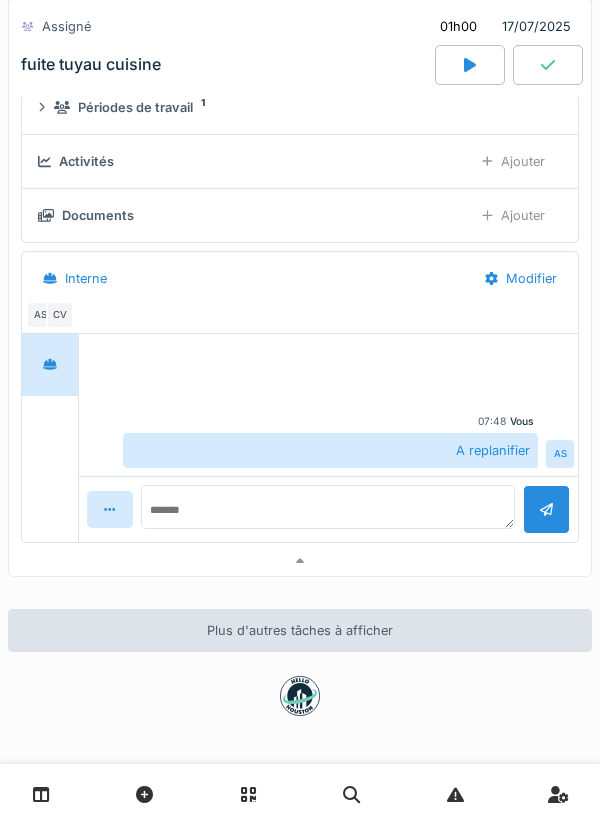 scroll, scrollTop: 2623, scrollLeft: 0, axis: vertical 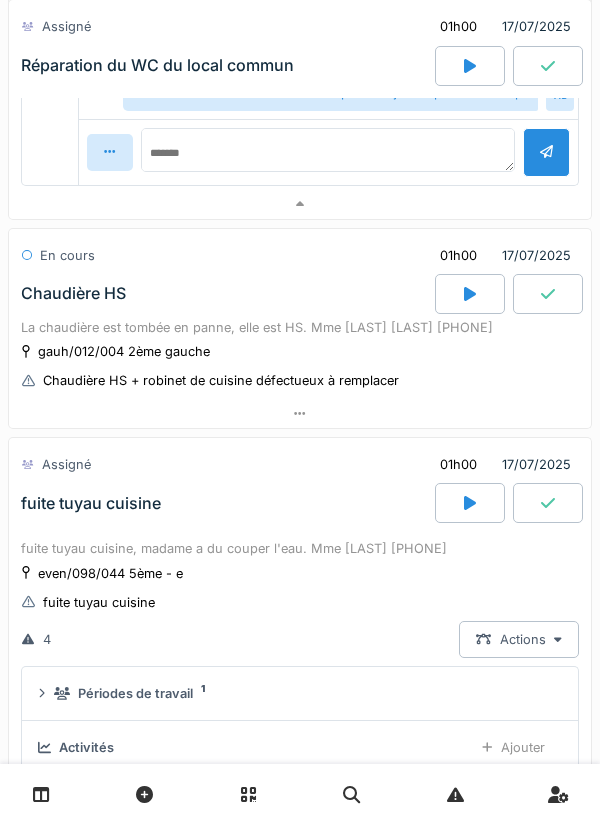 click on "Chaudière HS" at bounding box center [226, 294] 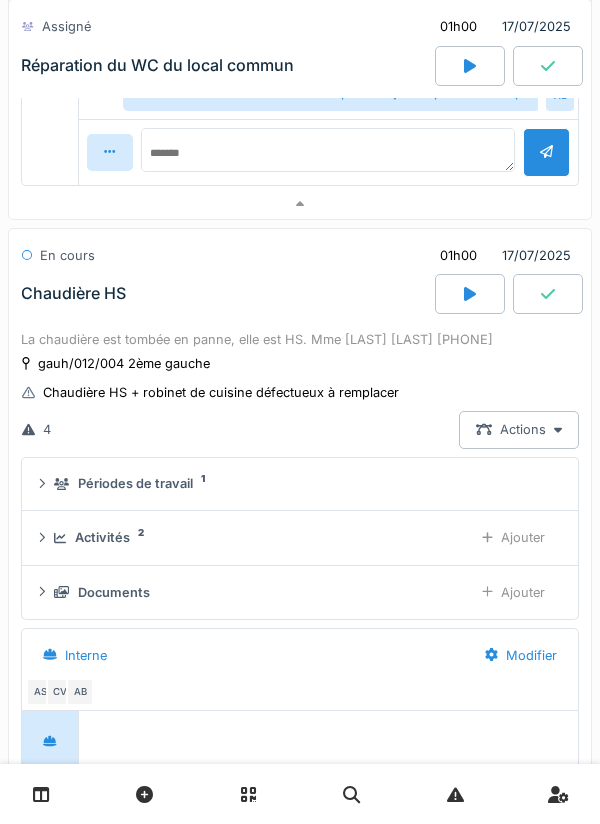 scroll, scrollTop: 2184, scrollLeft: 0, axis: vertical 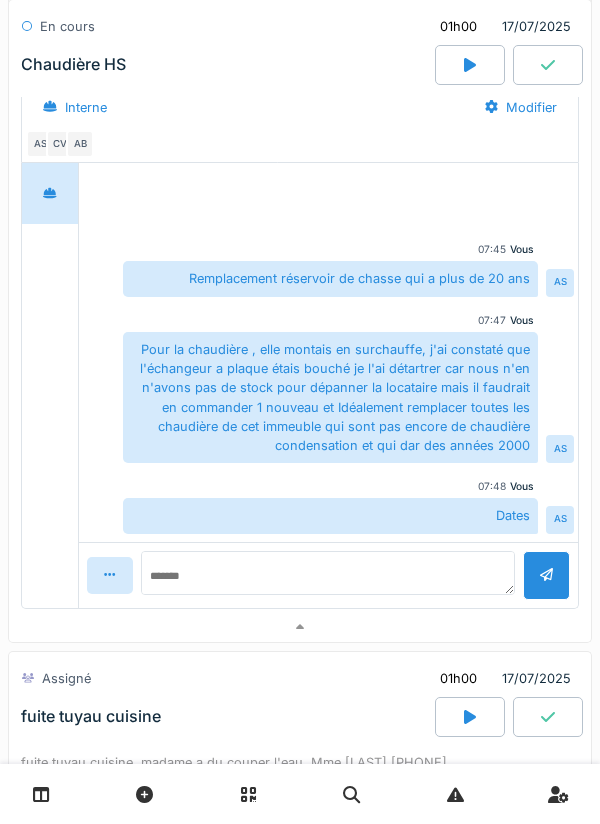 click at bounding box center (300, 627) 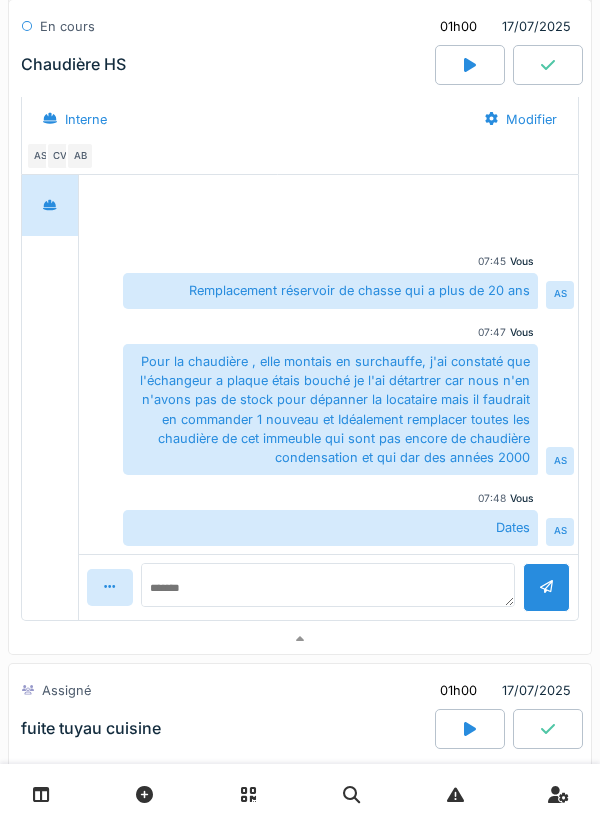 click at bounding box center (328, 1329) 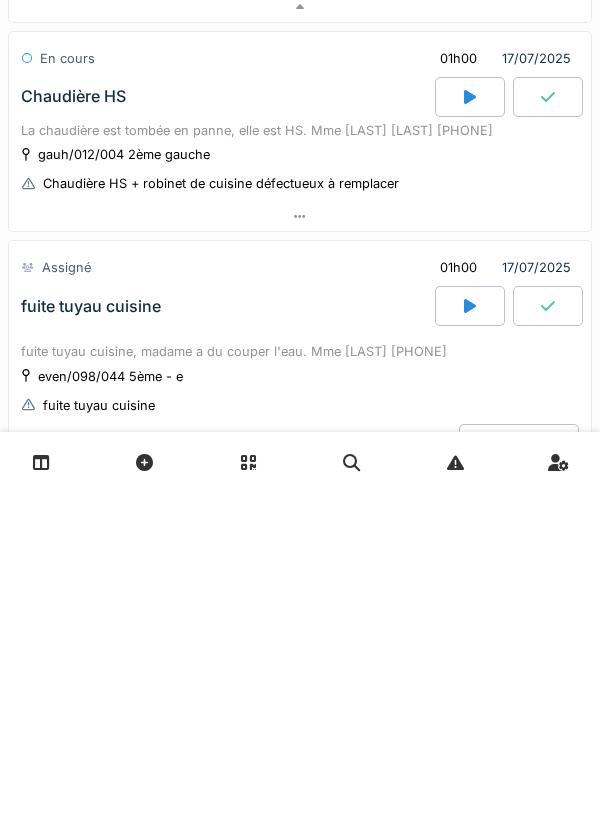 click on "gauh/012/004 2ème gauche Chaudière HS + robinet de cuisine défectueux à remplacer" at bounding box center [300, 501] 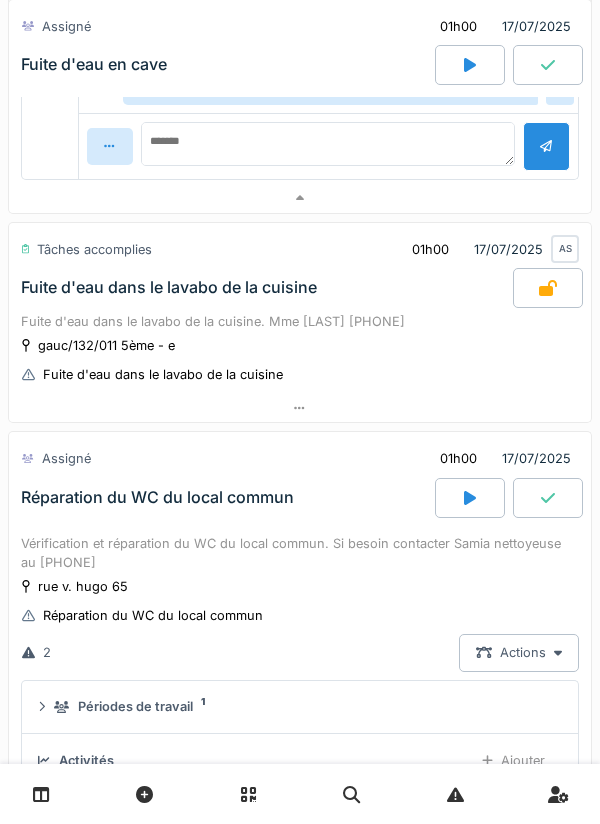 scroll, scrollTop: 1080, scrollLeft: 0, axis: vertical 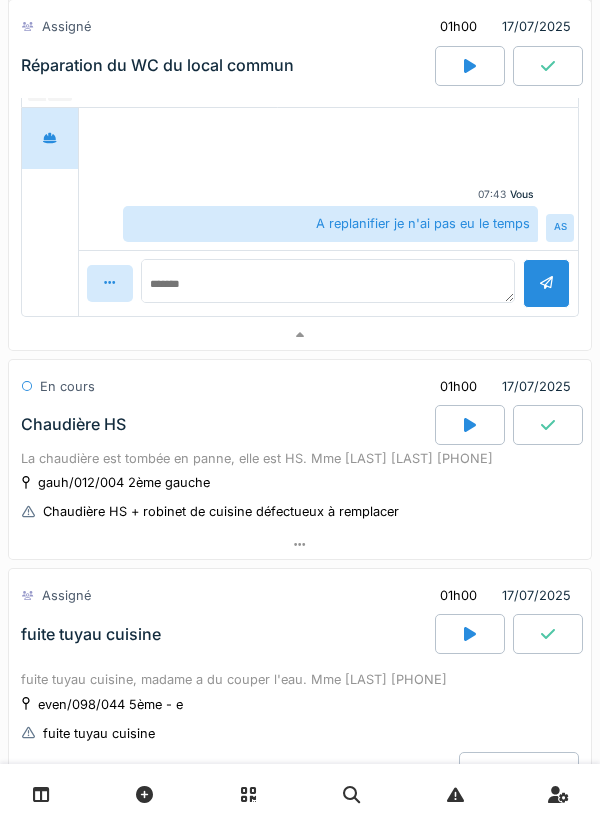 click on "Chaudière HS" at bounding box center (226, 425) 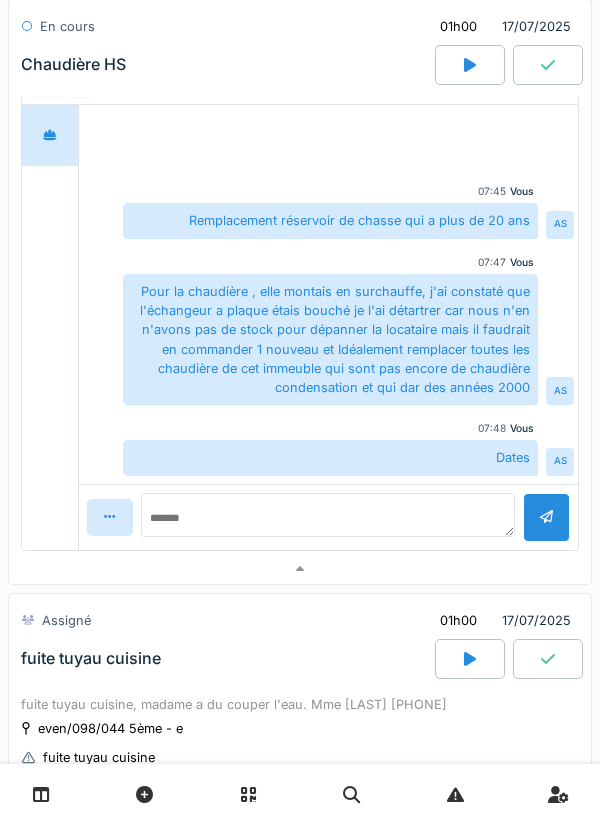 scroll, scrollTop: 2636, scrollLeft: 0, axis: vertical 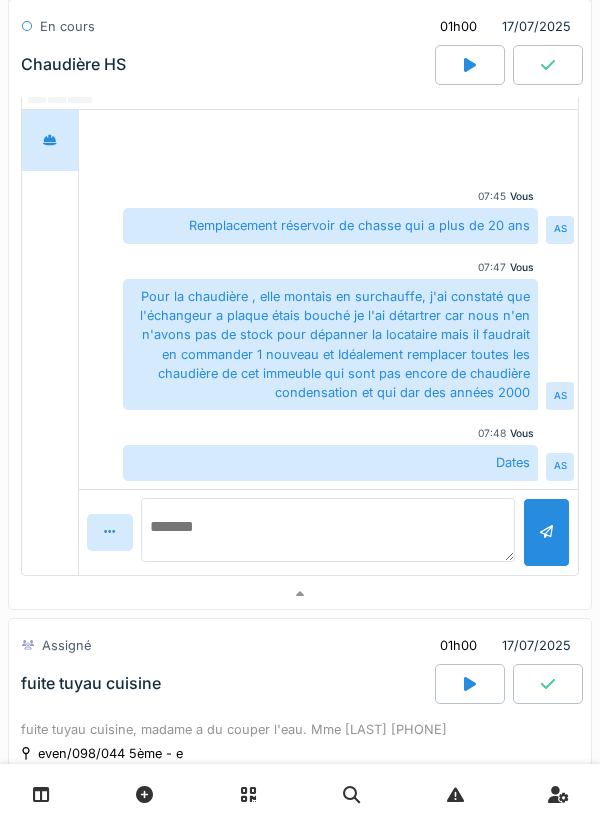 click at bounding box center (328, 530) 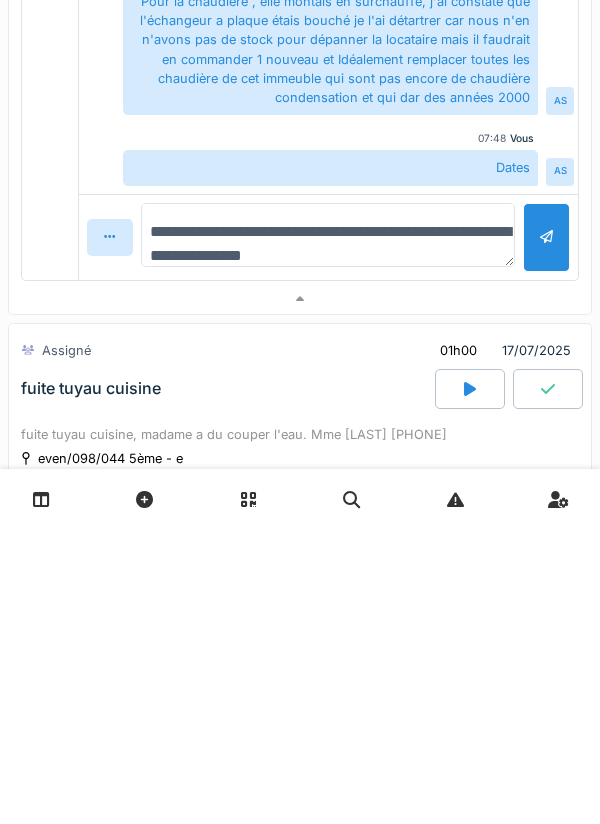type on "**********" 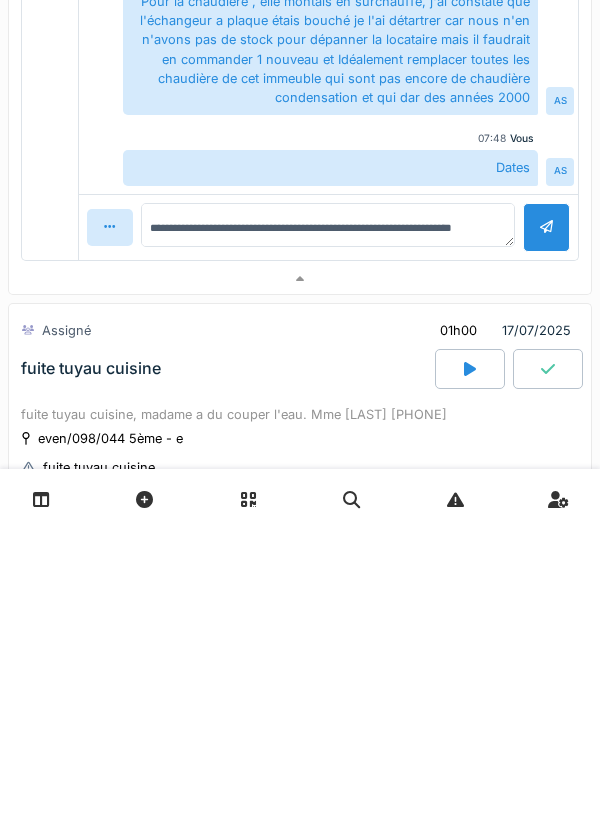 click at bounding box center (546, 522) 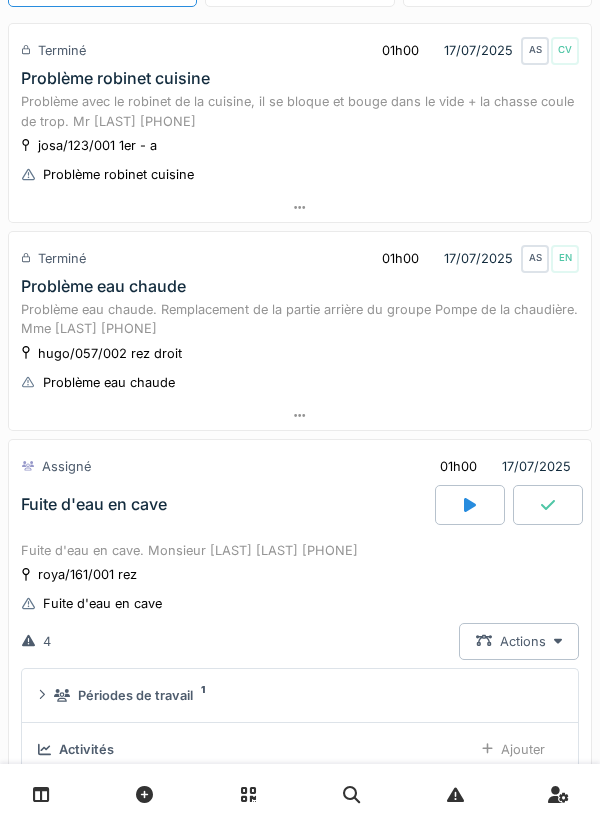 scroll, scrollTop: 0, scrollLeft: 0, axis: both 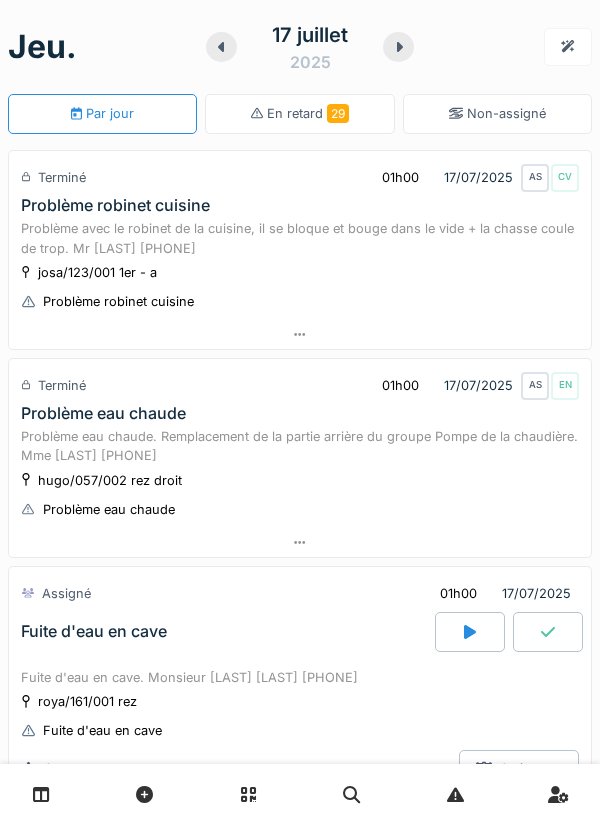 click on "17 juillet 2025" at bounding box center (310, 47) 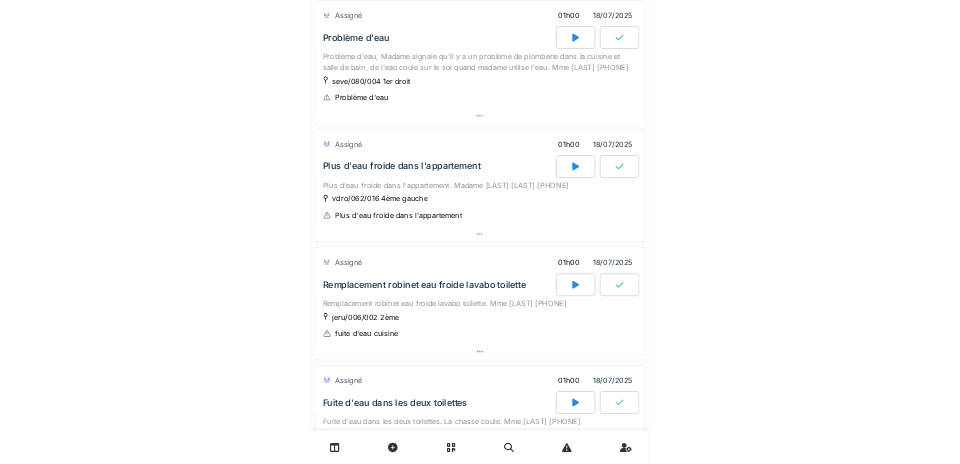scroll, scrollTop: 572, scrollLeft: 0, axis: vertical 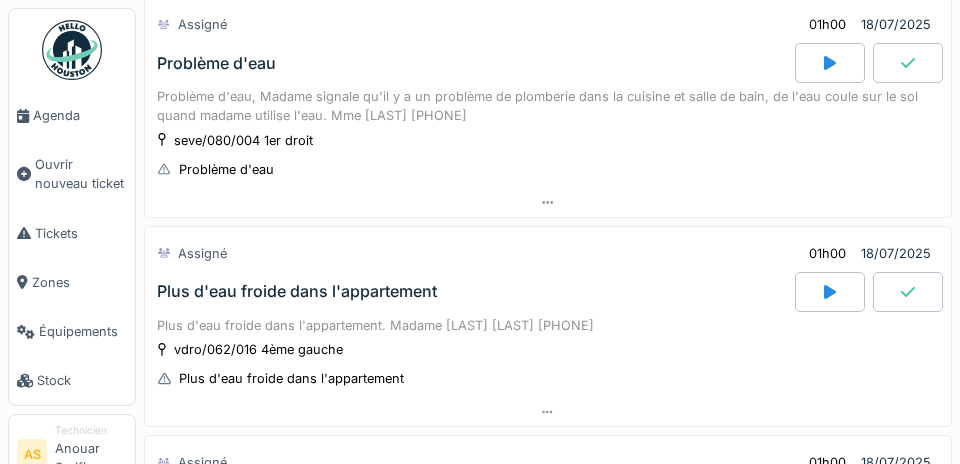 click on "Ouvrir nouveau ticket" at bounding box center (72, 174) 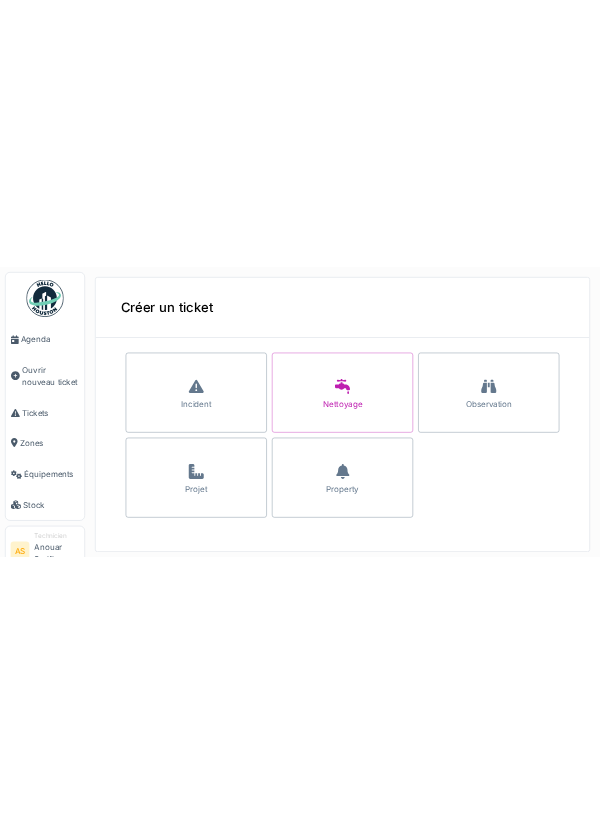 scroll, scrollTop: 0, scrollLeft: 0, axis: both 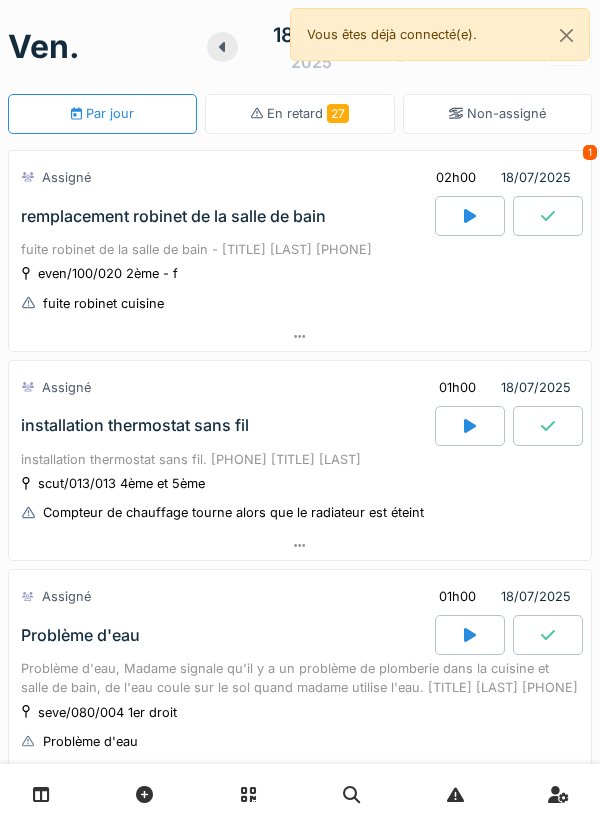 click at bounding box center (470, 216) 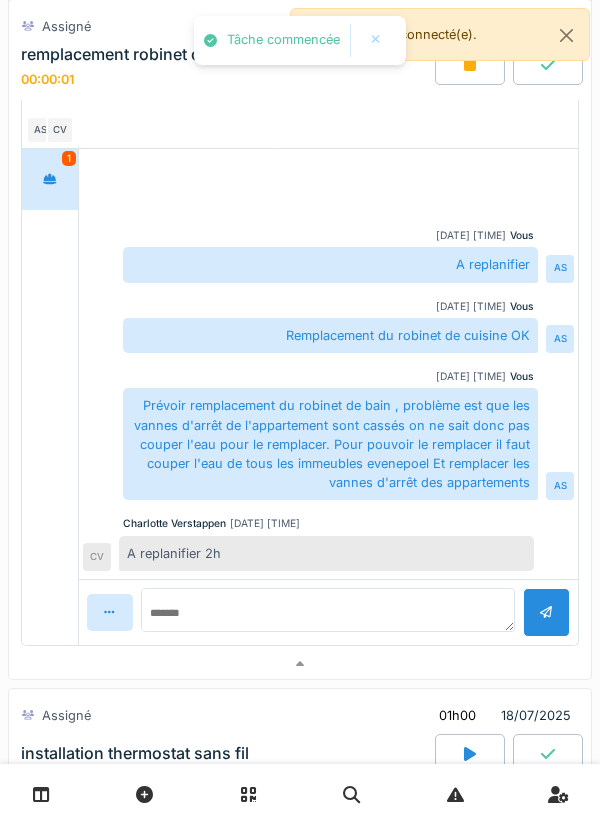 scroll, scrollTop: 488, scrollLeft: 0, axis: vertical 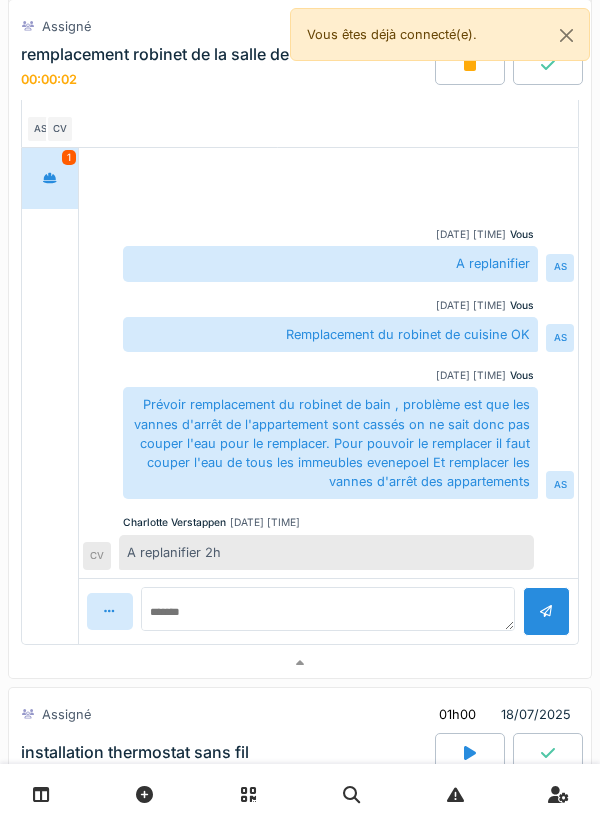 click at bounding box center [50, 178] 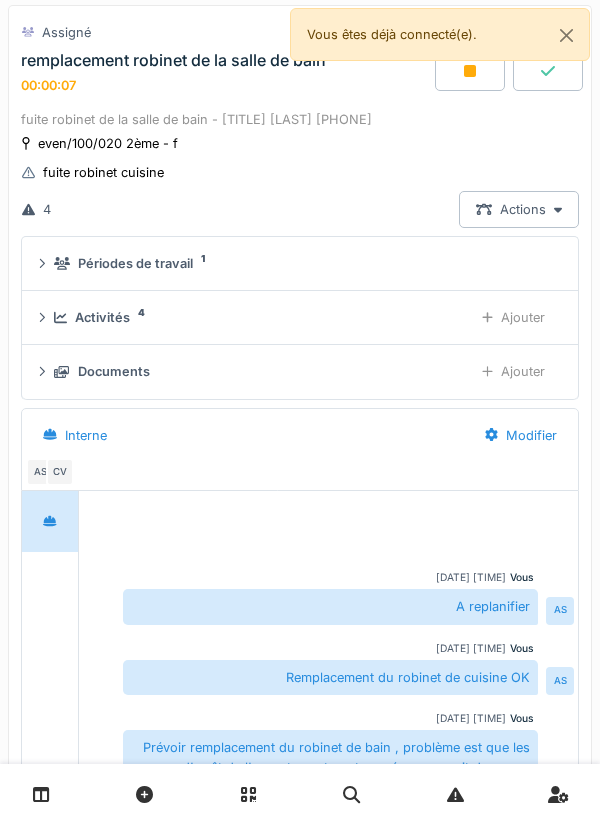 scroll, scrollTop: 115, scrollLeft: 0, axis: vertical 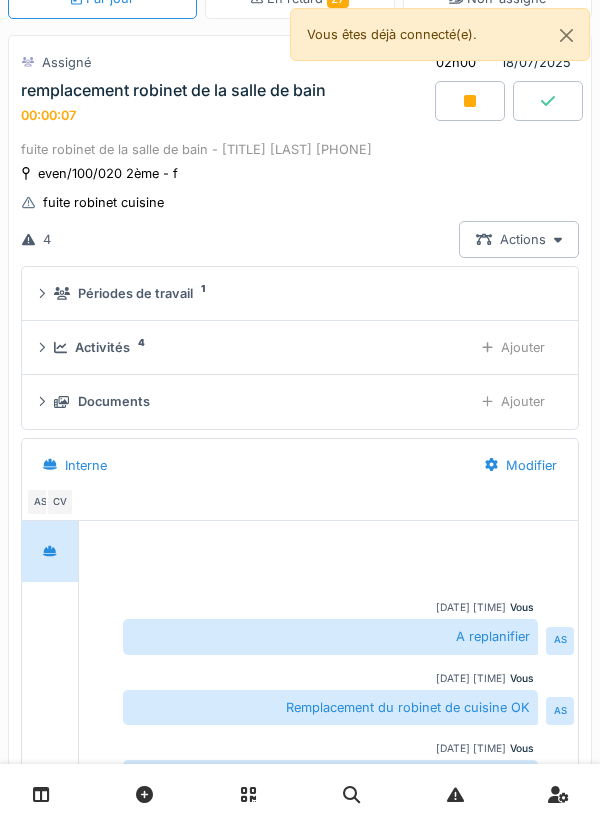 click on "Ajouter" at bounding box center (513, 347) 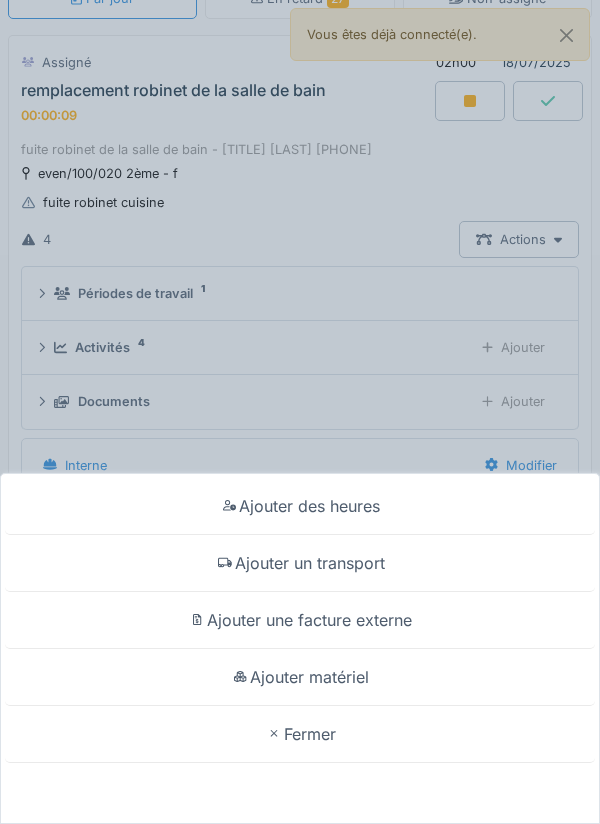 click on "Ajouter un transport" at bounding box center [300, 563] 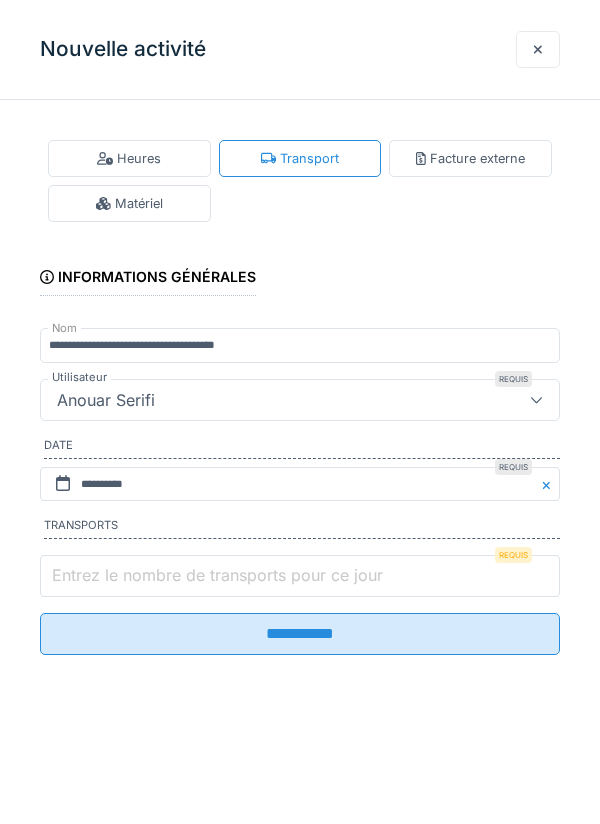 click on "Entrez le nombre de transports pour ce jour" at bounding box center [300, 576] 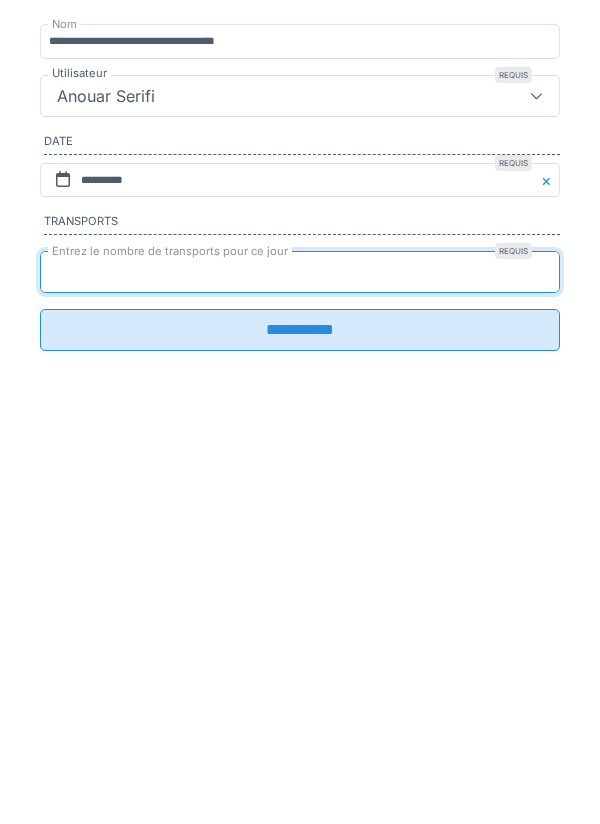 type on "*" 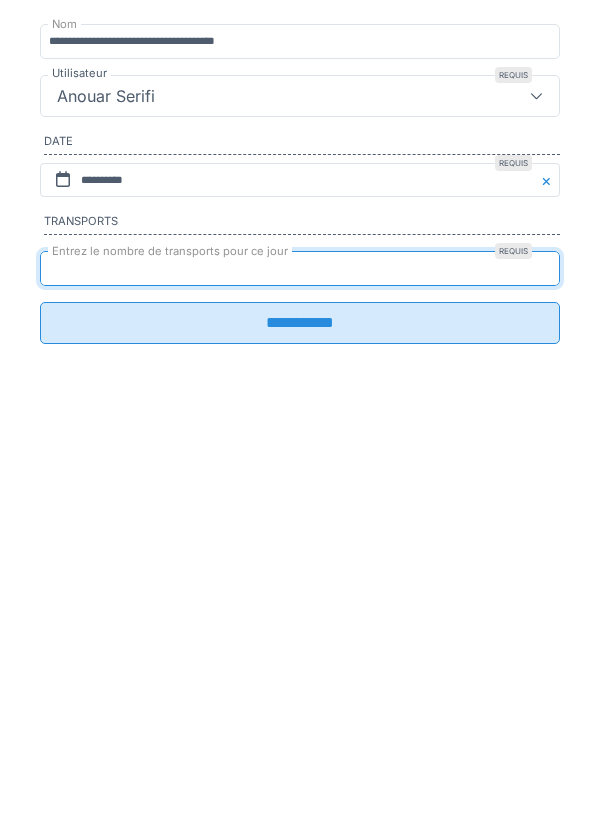 click on "**********" at bounding box center (300, 627) 